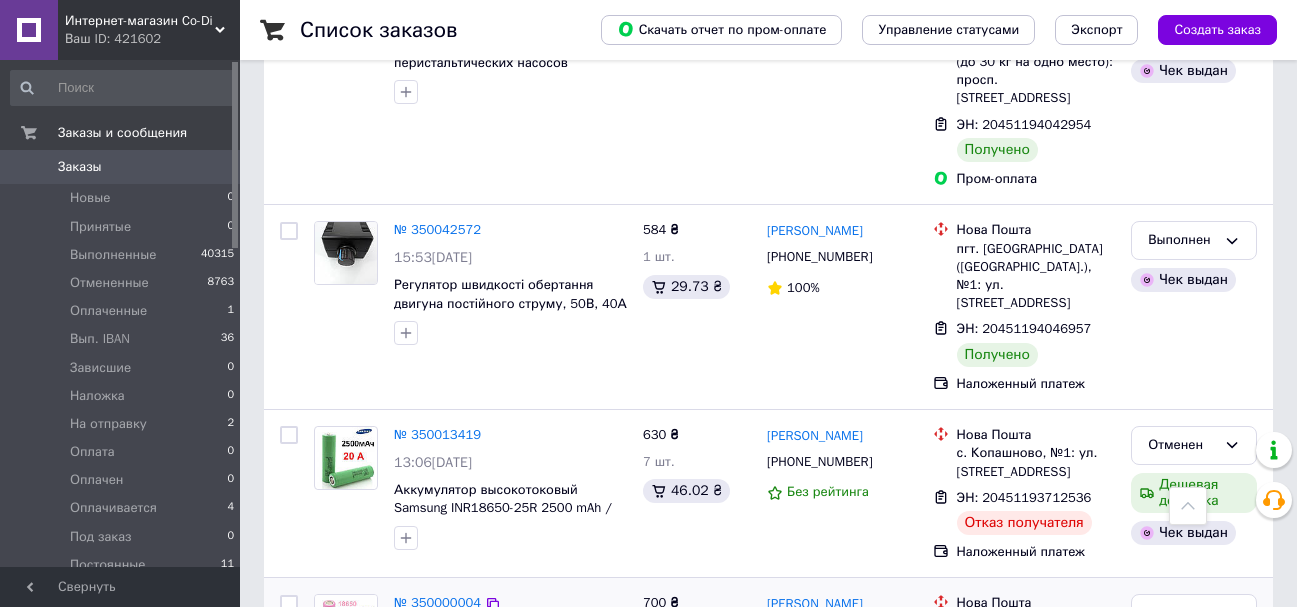 scroll, scrollTop: 3378, scrollLeft: 0, axis: vertical 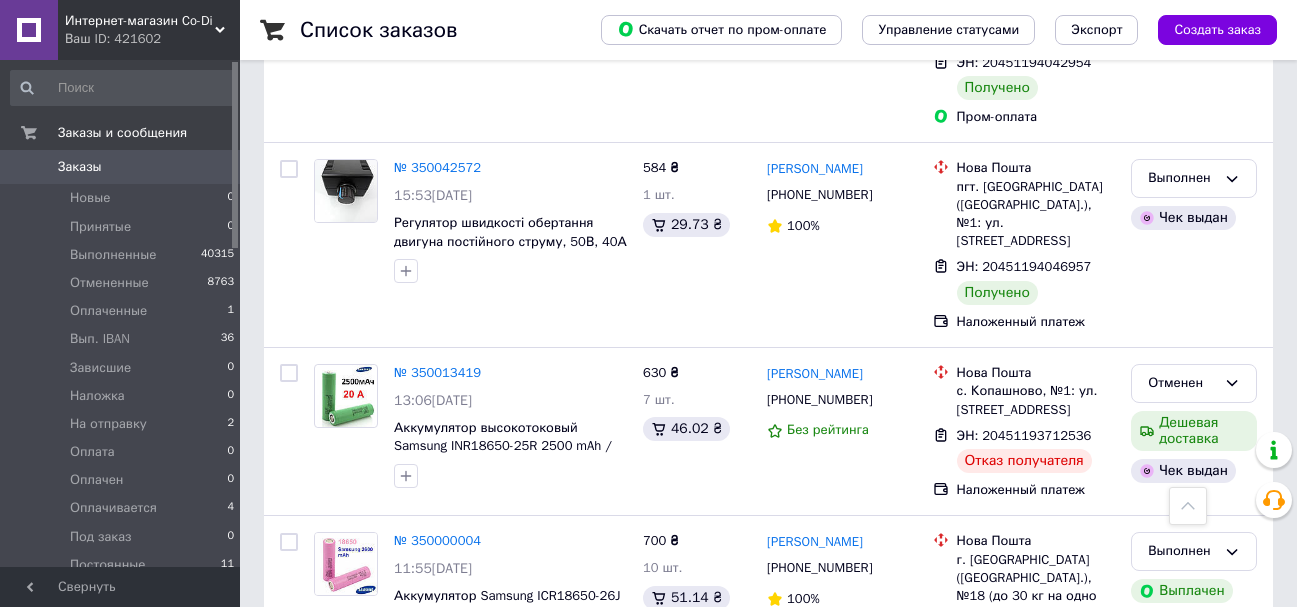 click on "9" at bounding box center [640, 783] 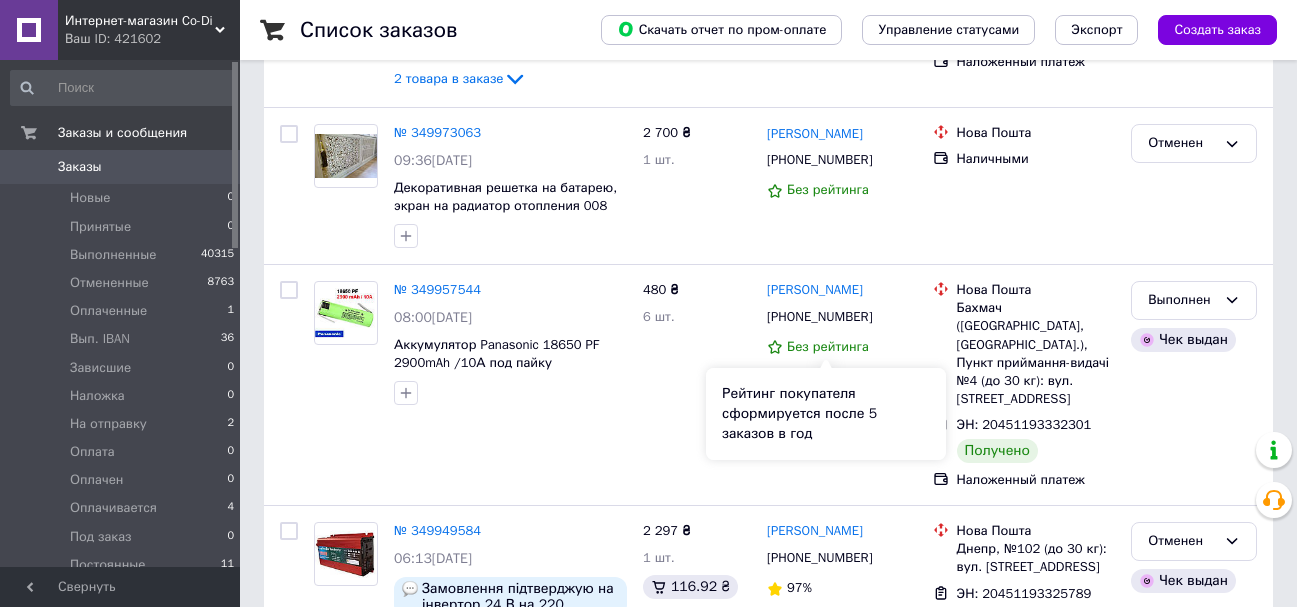 scroll, scrollTop: 400, scrollLeft: 0, axis: vertical 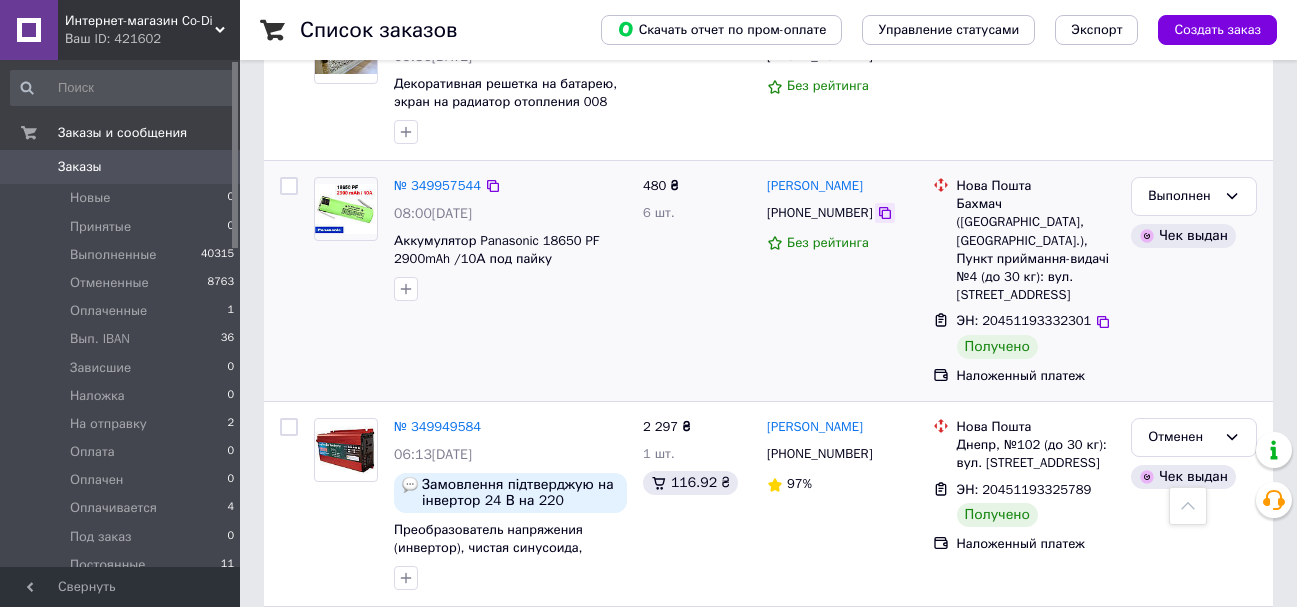 click 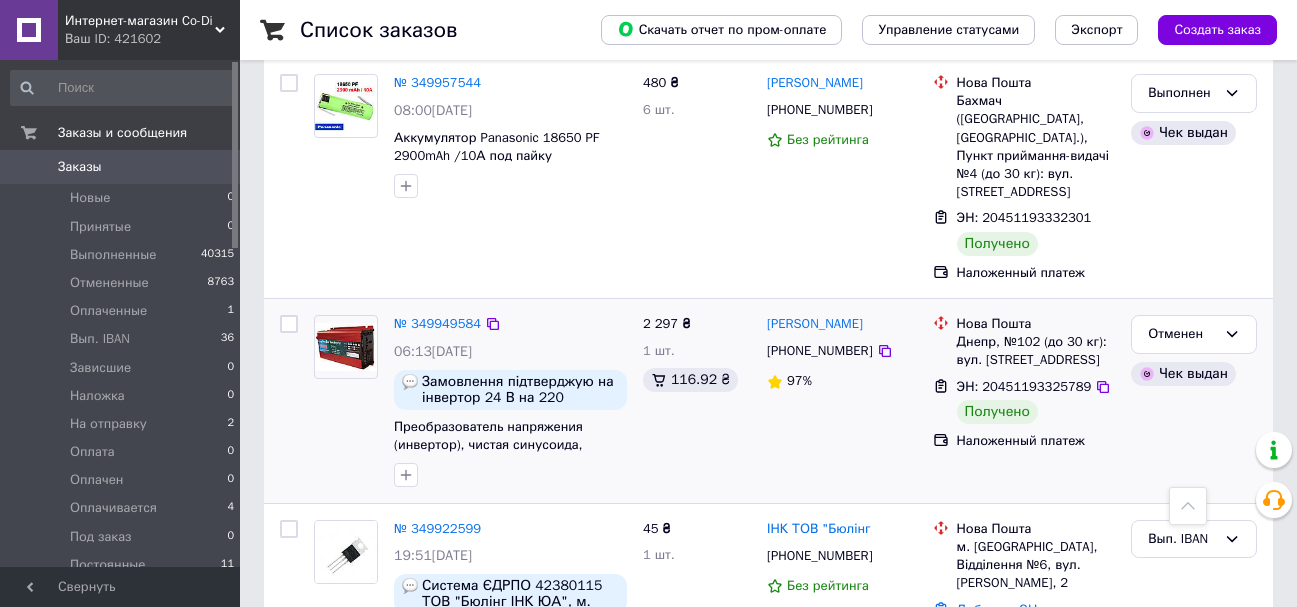 scroll, scrollTop: 400, scrollLeft: 0, axis: vertical 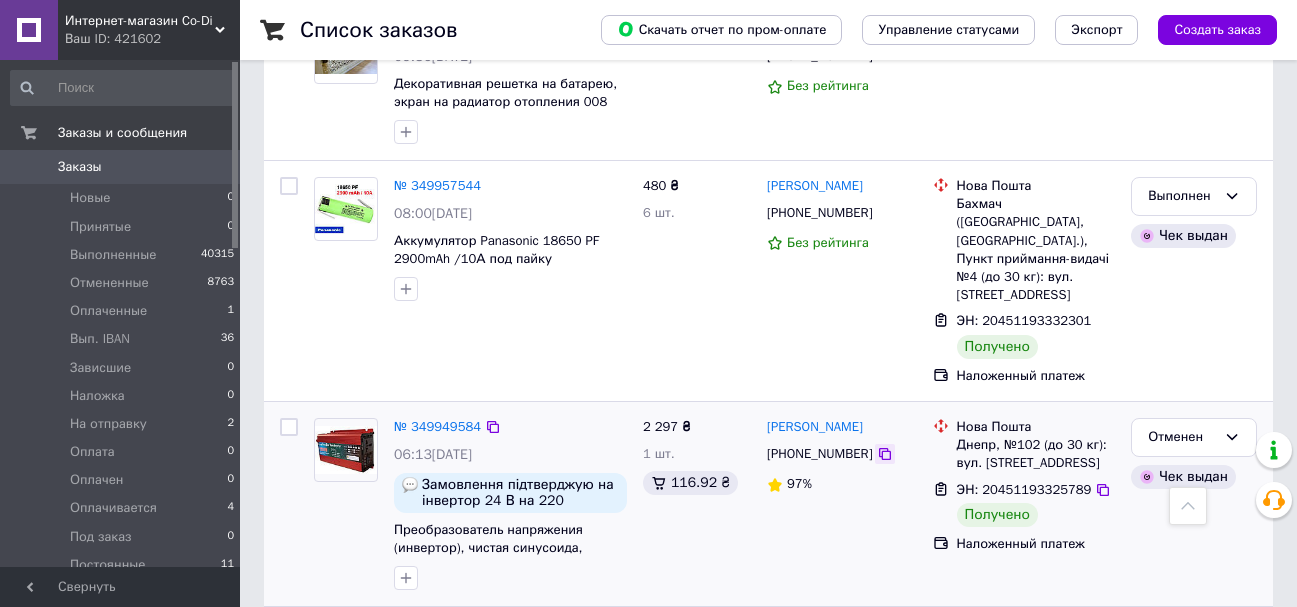 click 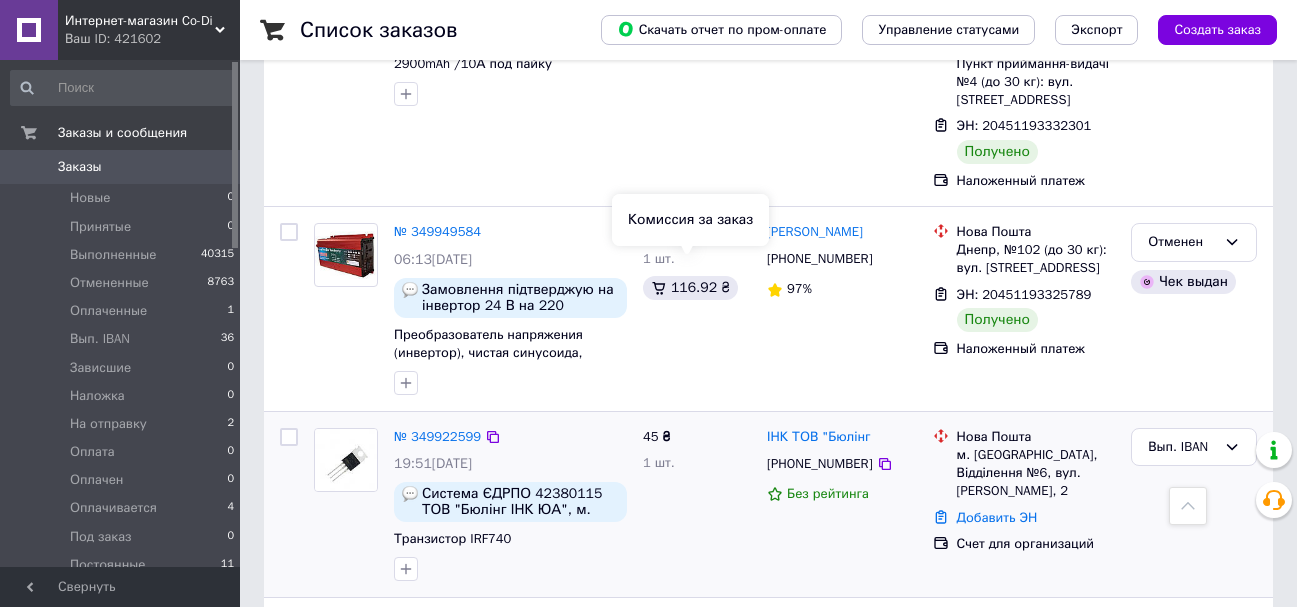scroll, scrollTop: 600, scrollLeft: 0, axis: vertical 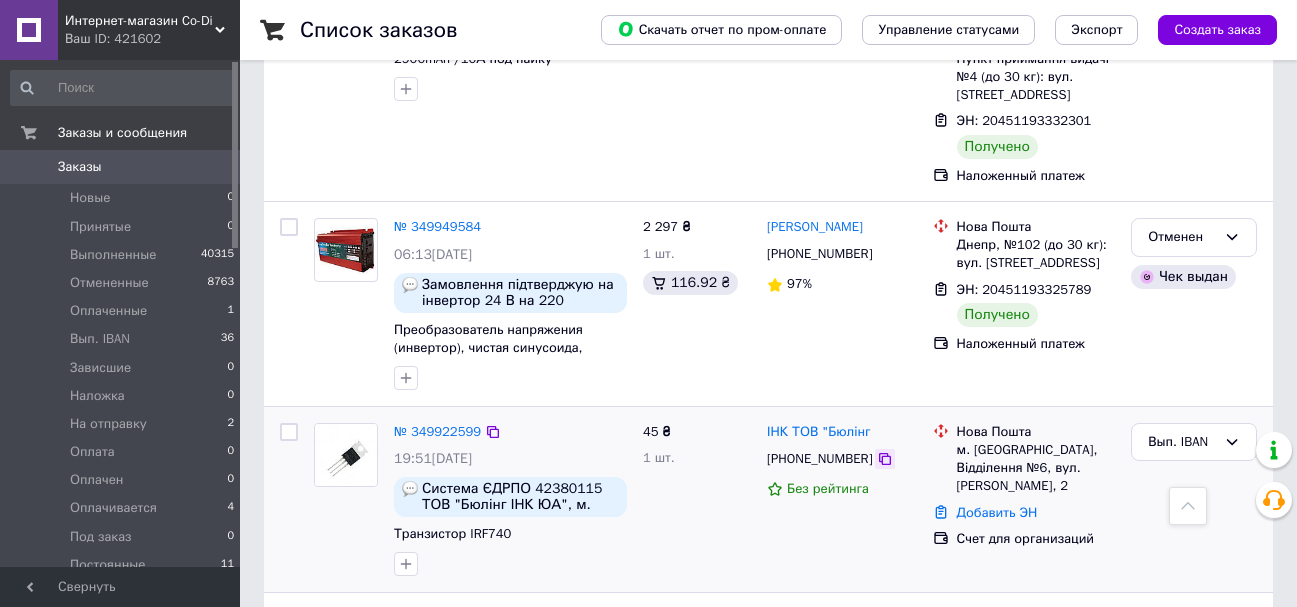 click 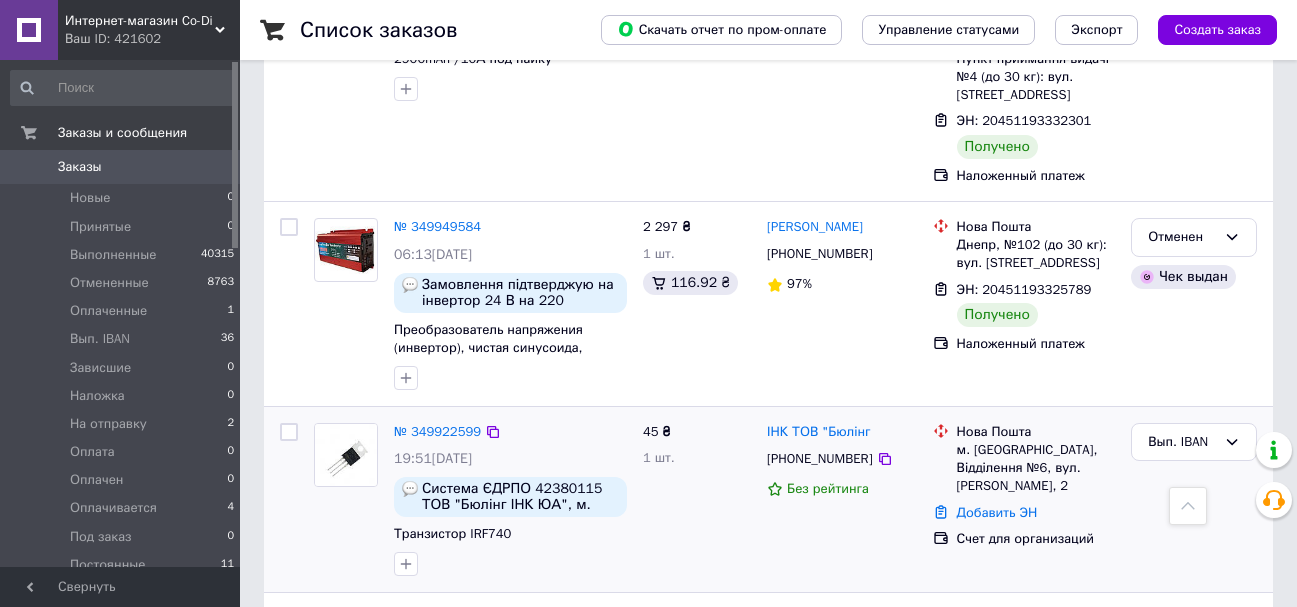 scroll, scrollTop: 800, scrollLeft: 0, axis: vertical 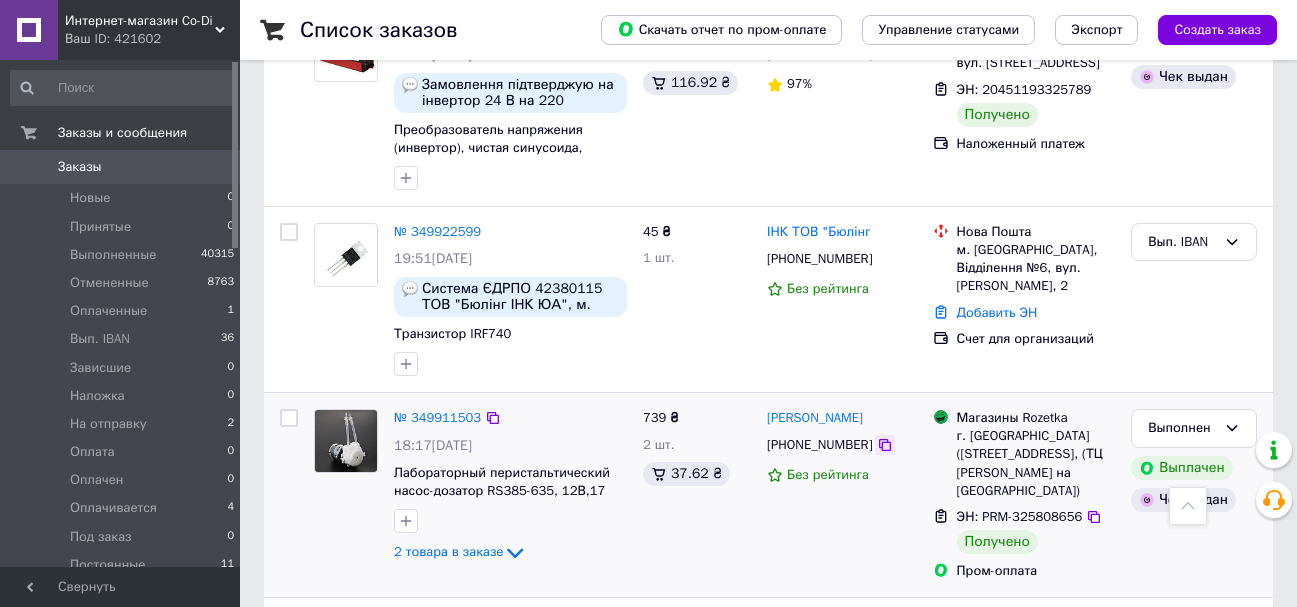 click 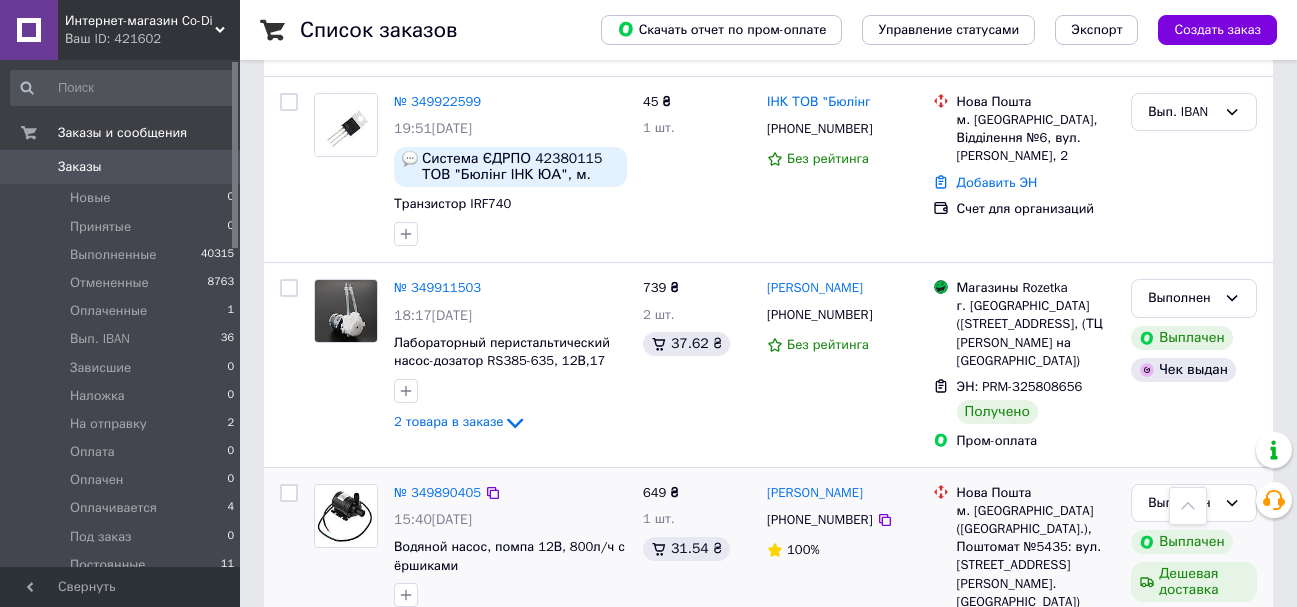 scroll, scrollTop: 1100, scrollLeft: 0, axis: vertical 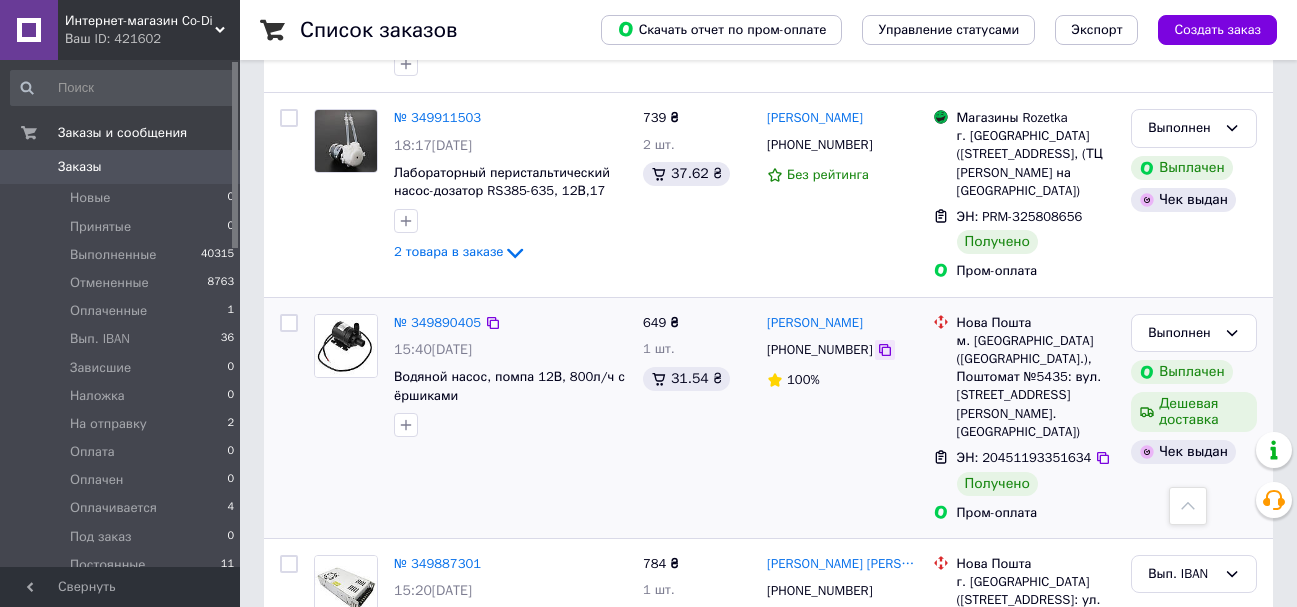 click 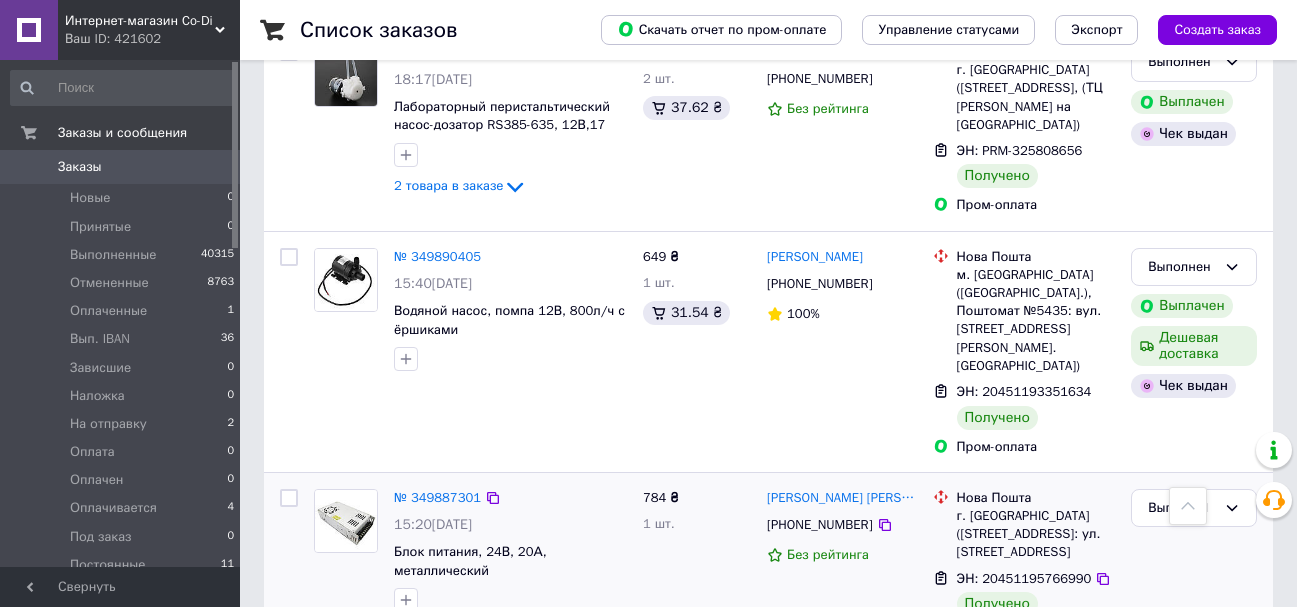 scroll, scrollTop: 1200, scrollLeft: 0, axis: vertical 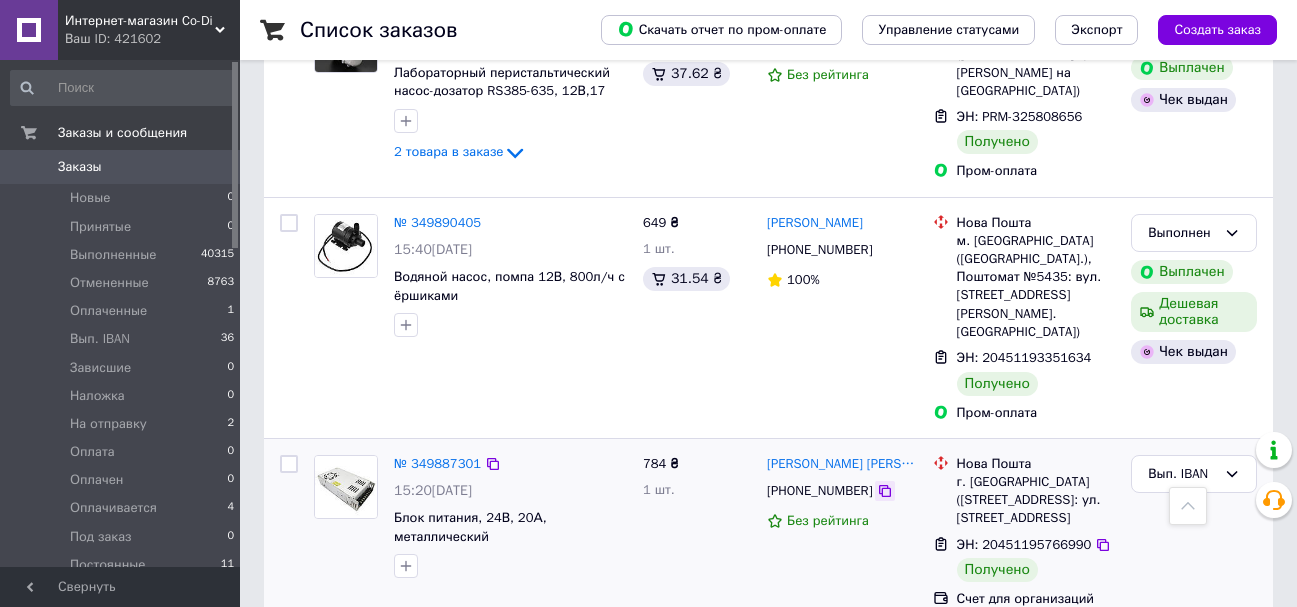 click at bounding box center [885, 491] 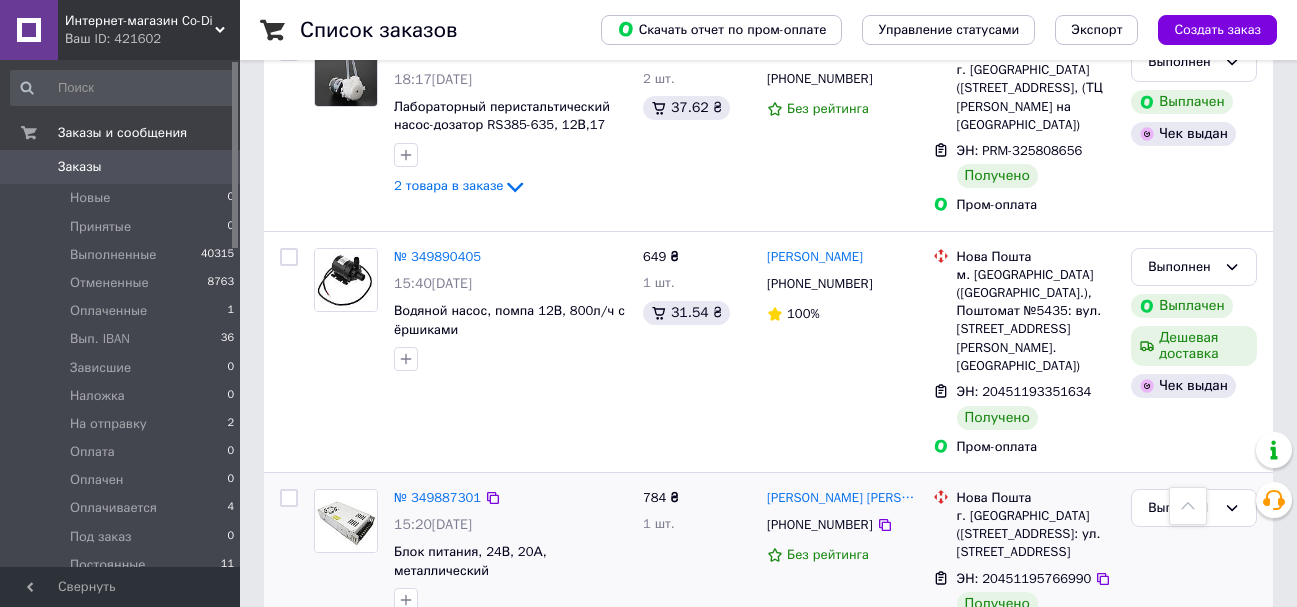 scroll, scrollTop: 1300, scrollLeft: 0, axis: vertical 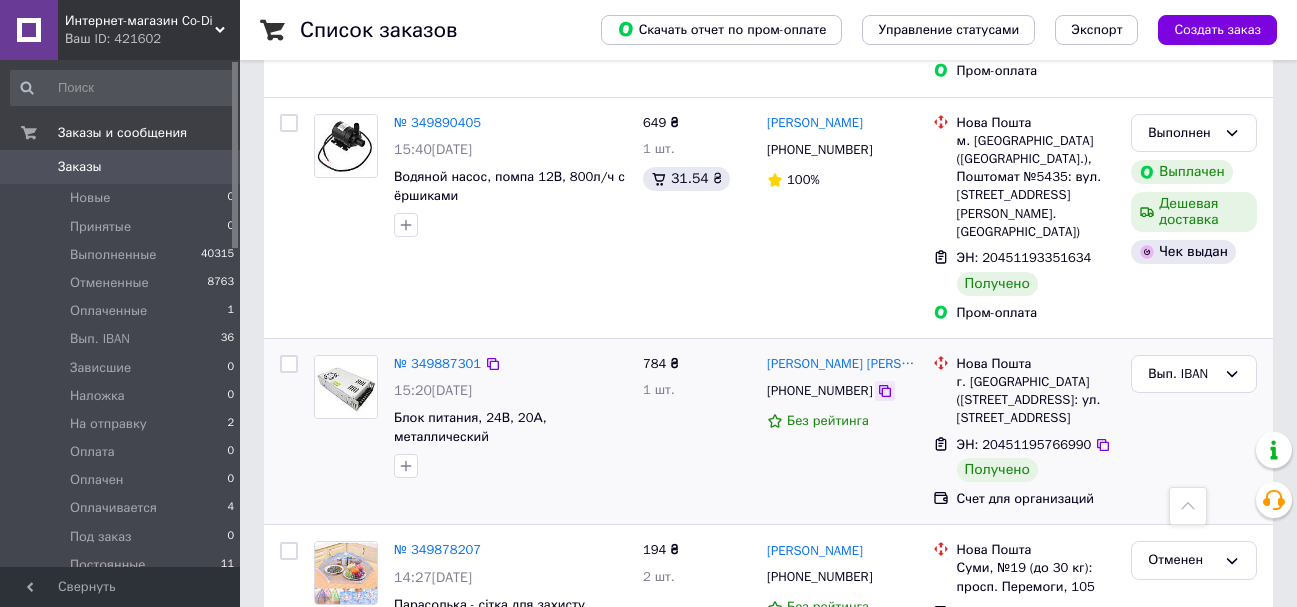 click 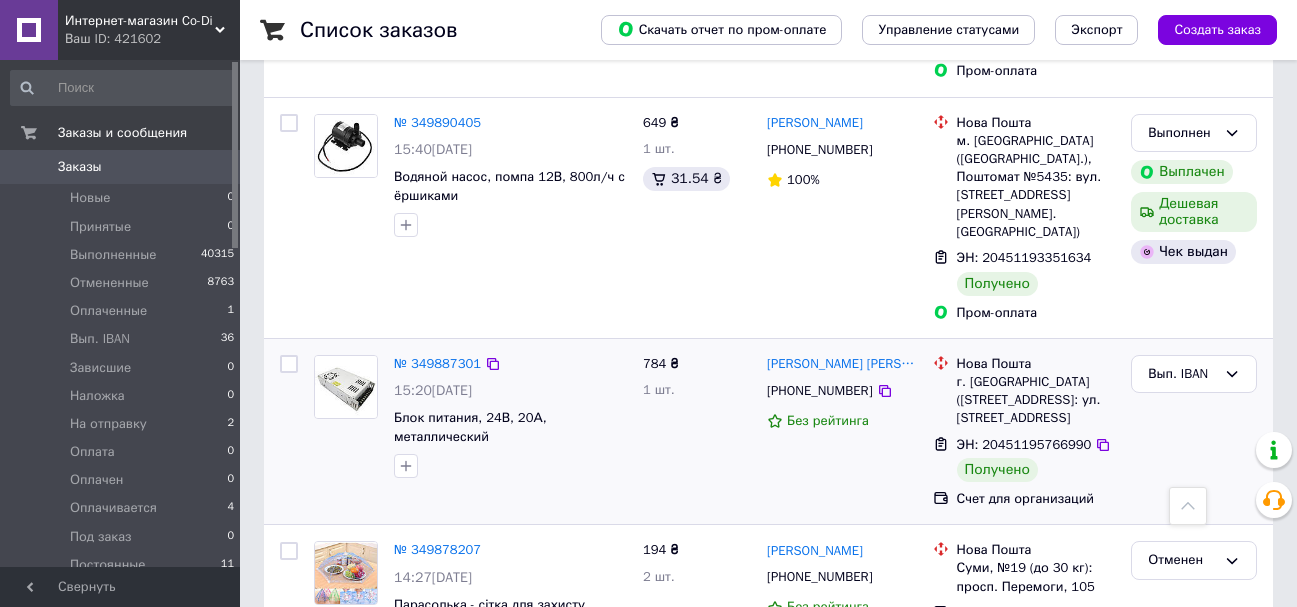 scroll, scrollTop: 1400, scrollLeft: 0, axis: vertical 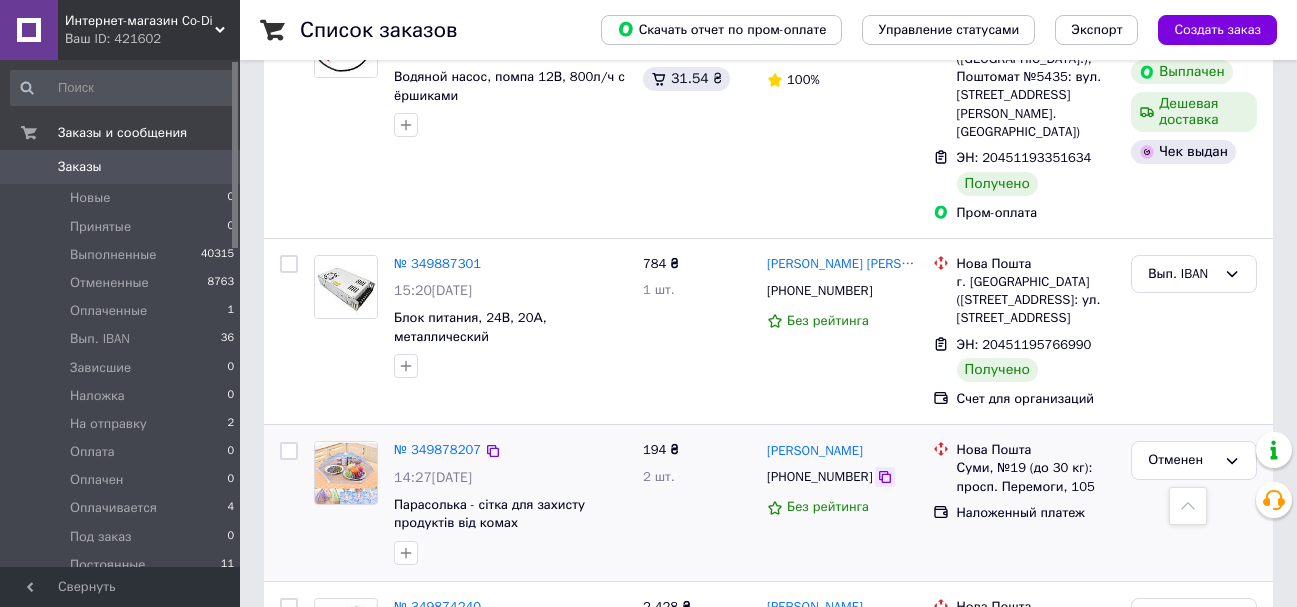 click 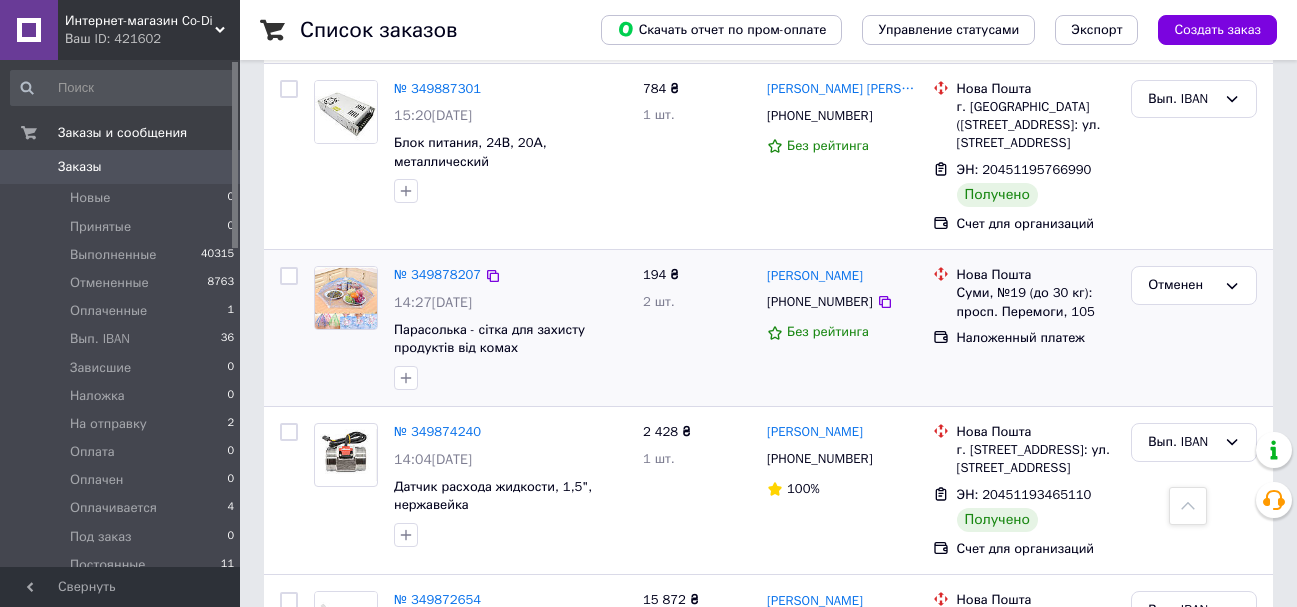 scroll, scrollTop: 1600, scrollLeft: 0, axis: vertical 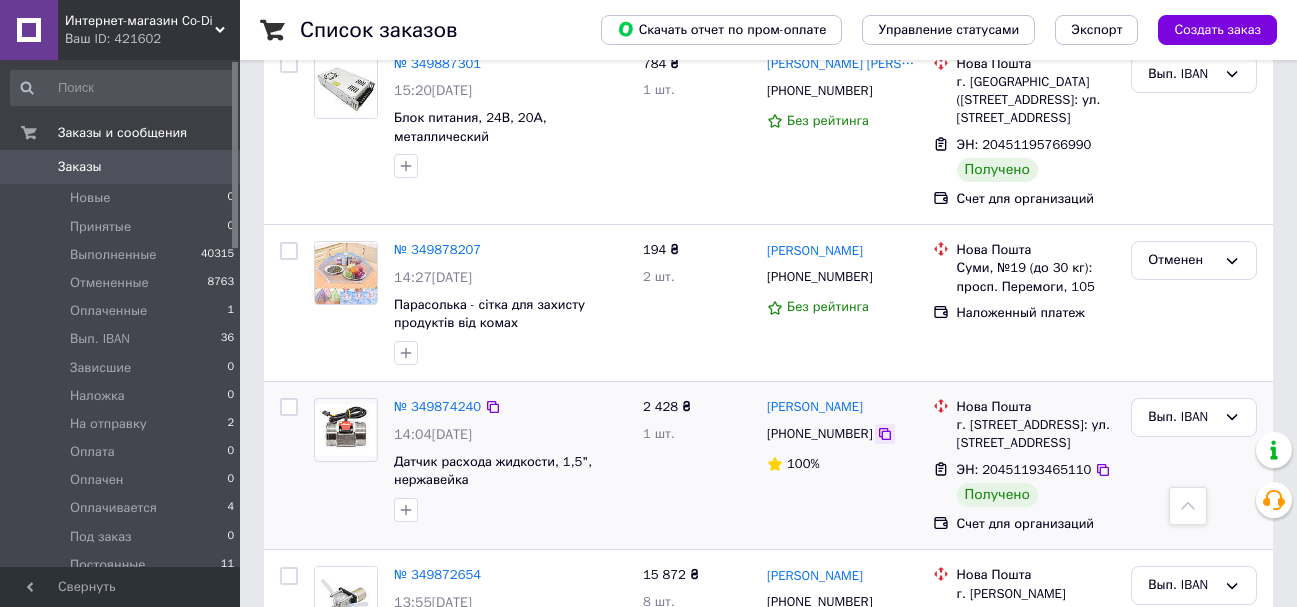 click 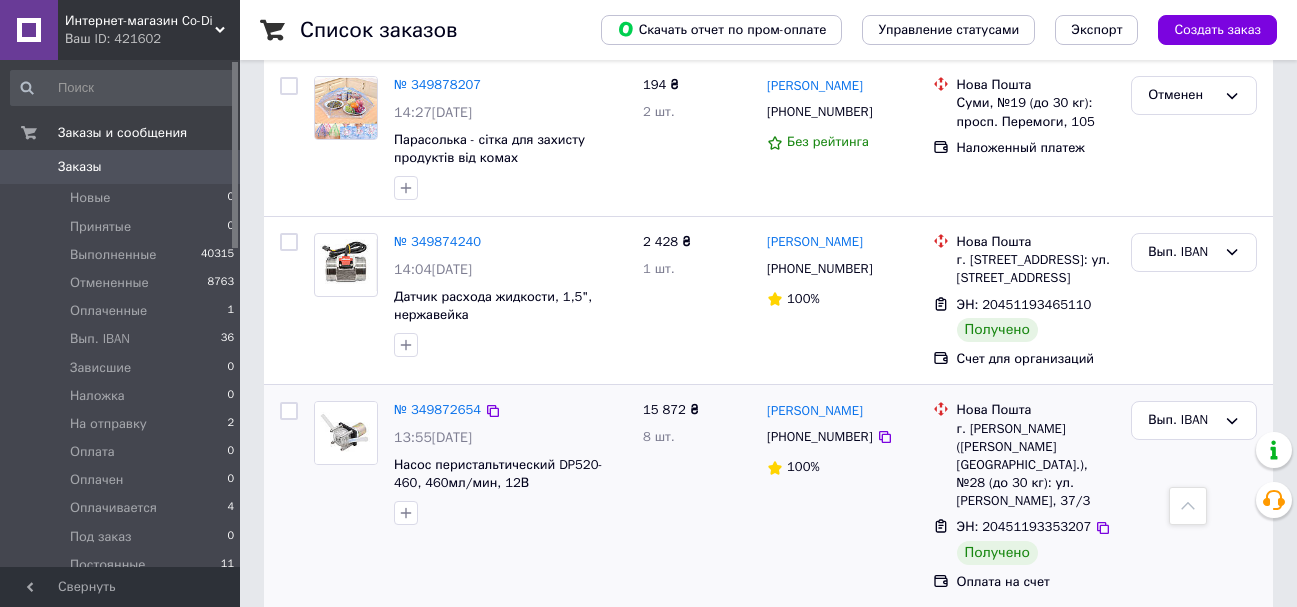 scroll, scrollTop: 1800, scrollLeft: 0, axis: vertical 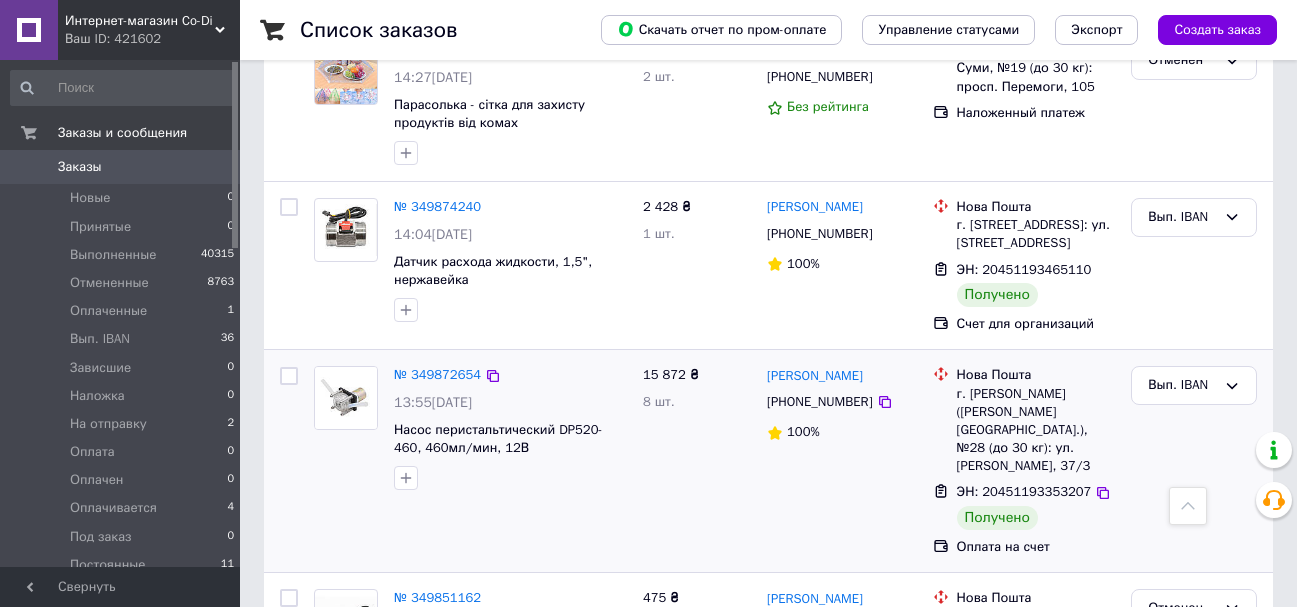 click on "[PHONE_NUMBER]" at bounding box center (842, 402) 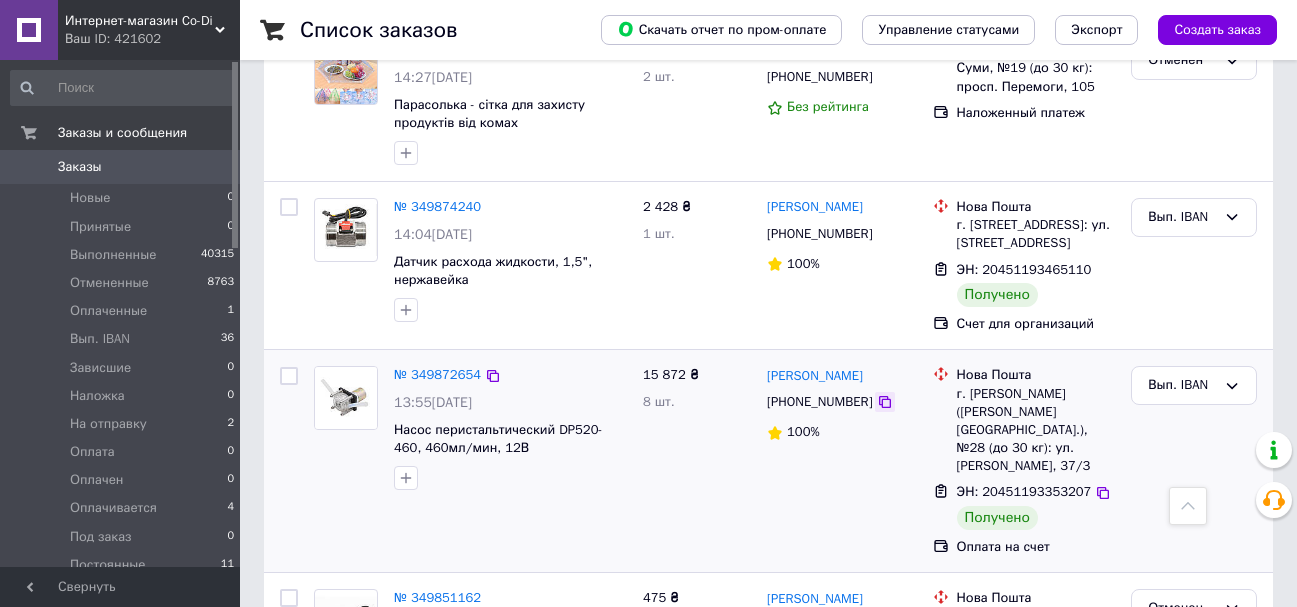 click 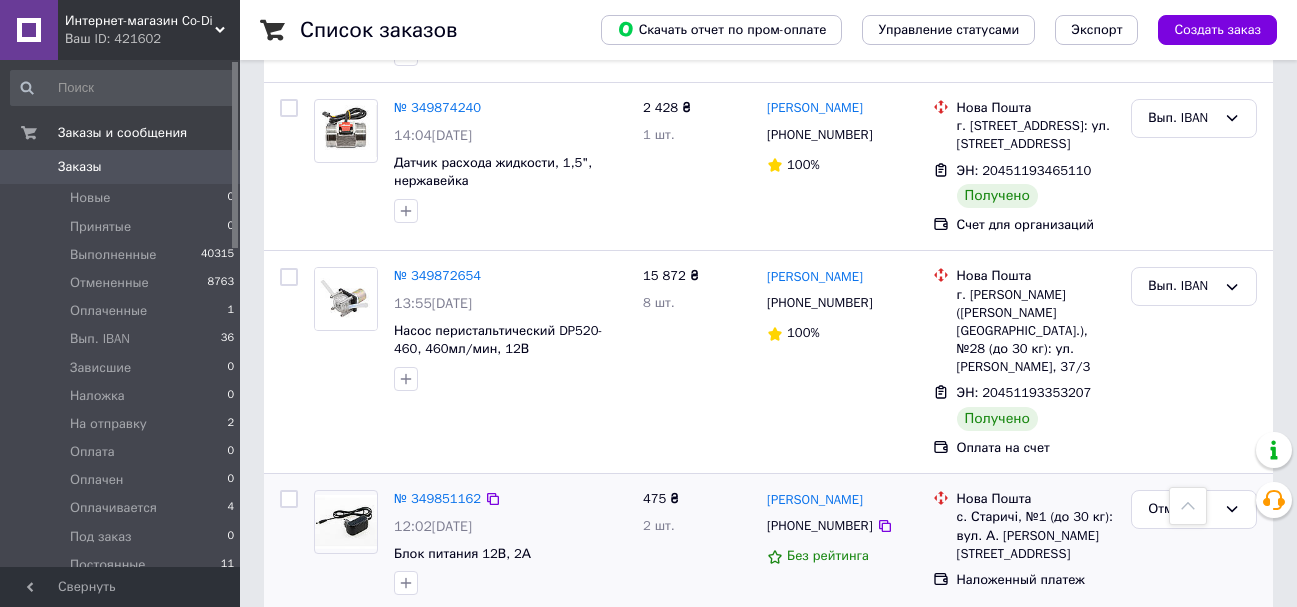 scroll, scrollTop: 1900, scrollLeft: 0, axis: vertical 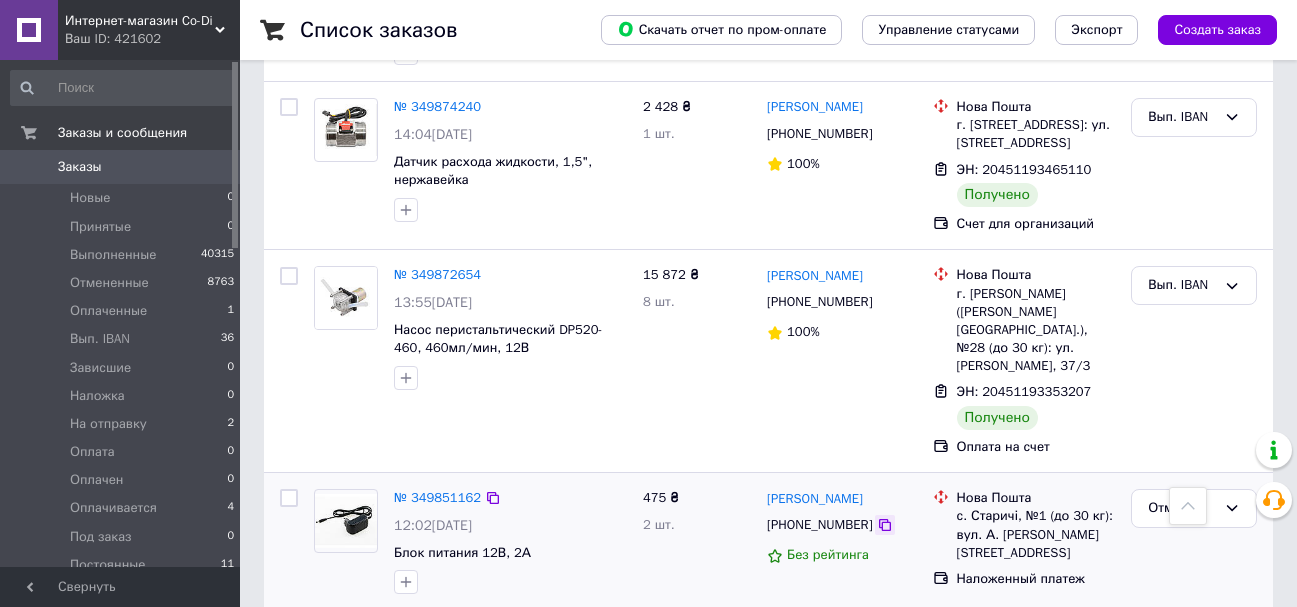 click 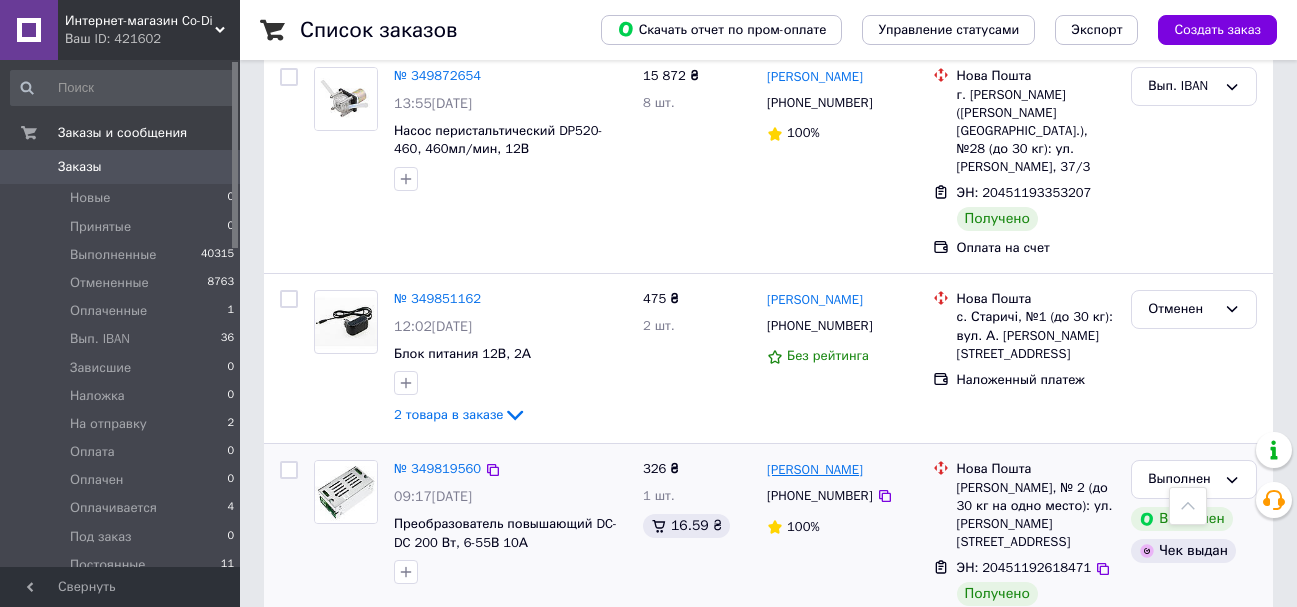 scroll, scrollTop: 2100, scrollLeft: 0, axis: vertical 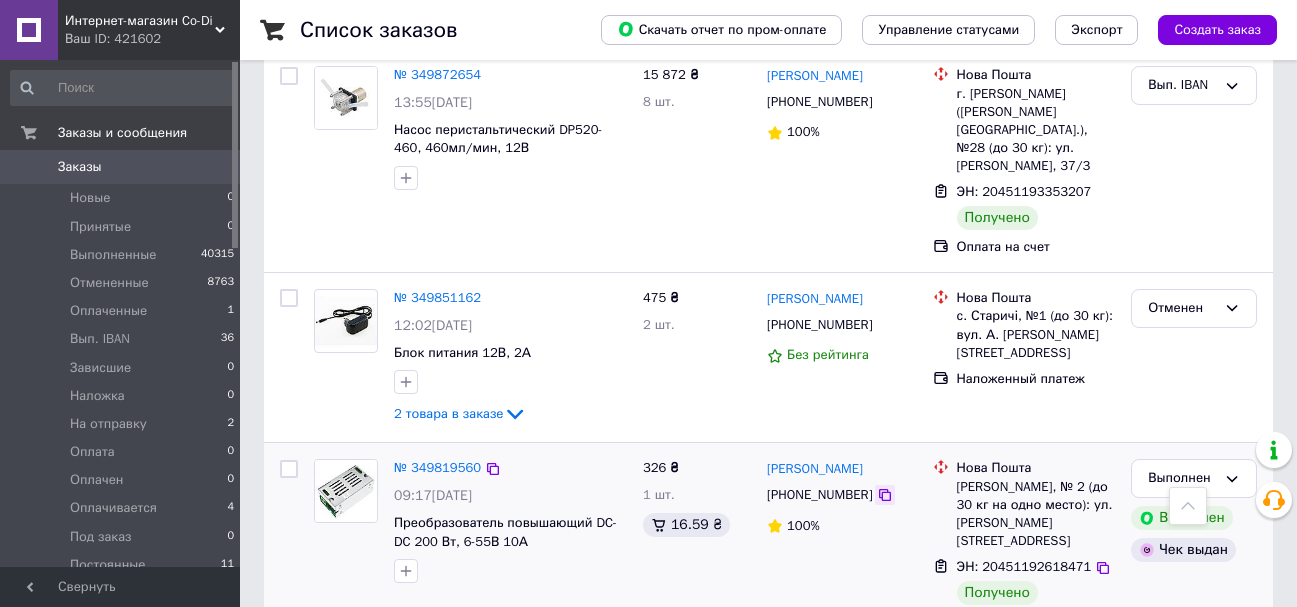 click 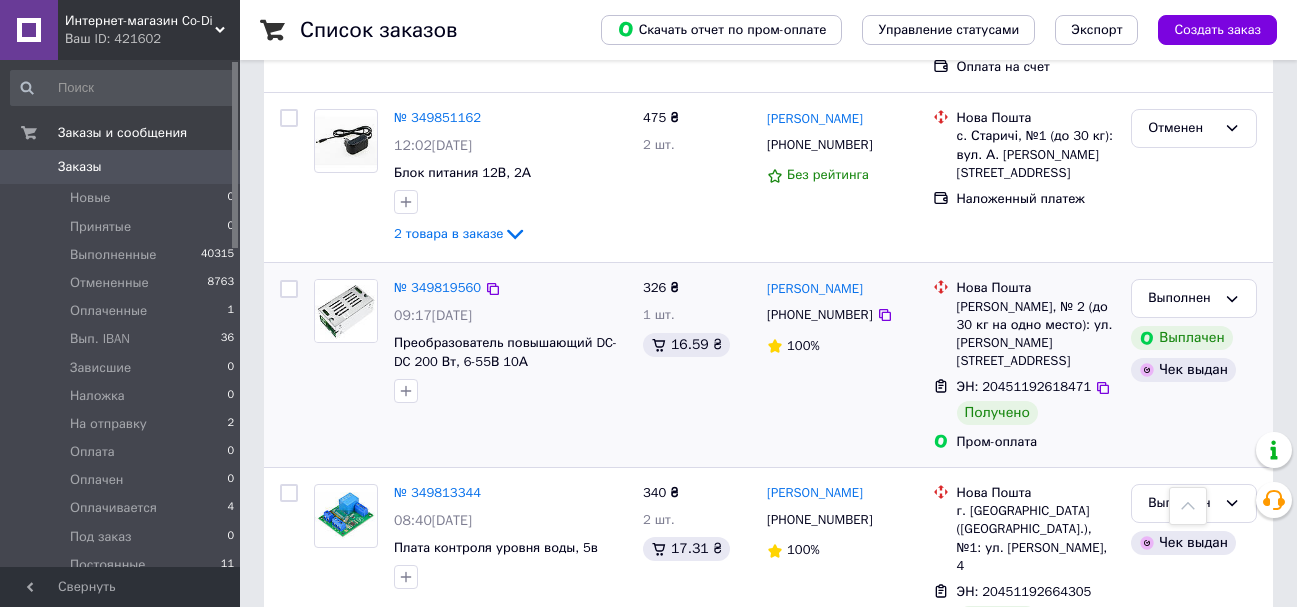 scroll, scrollTop: 2300, scrollLeft: 0, axis: vertical 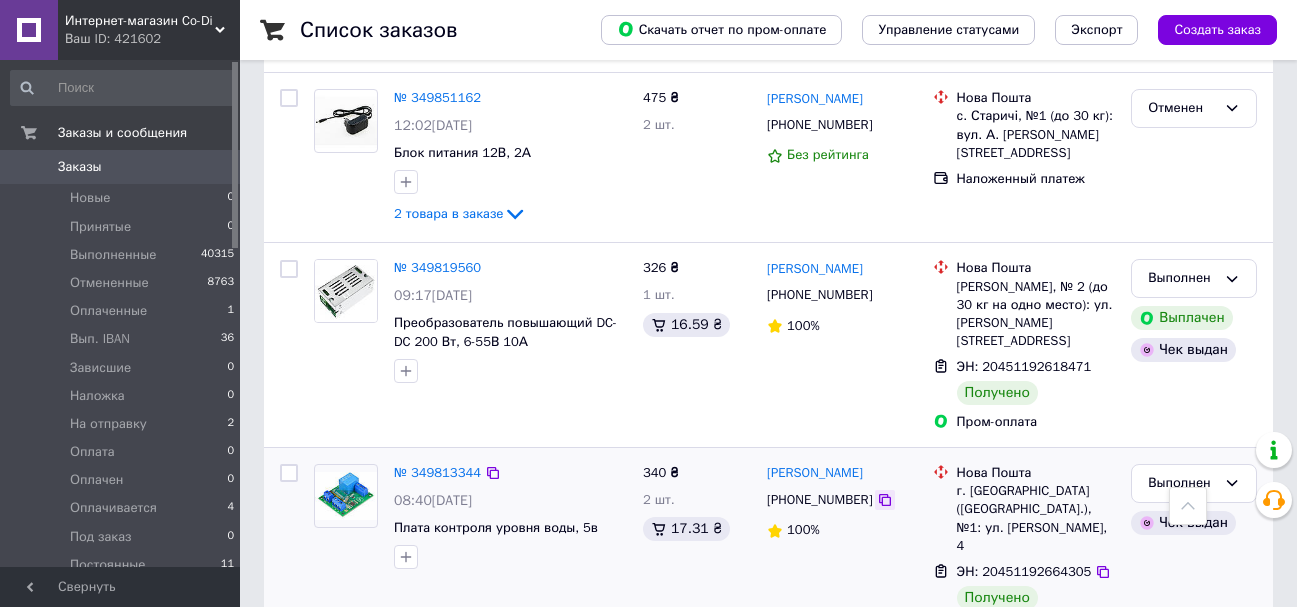 click 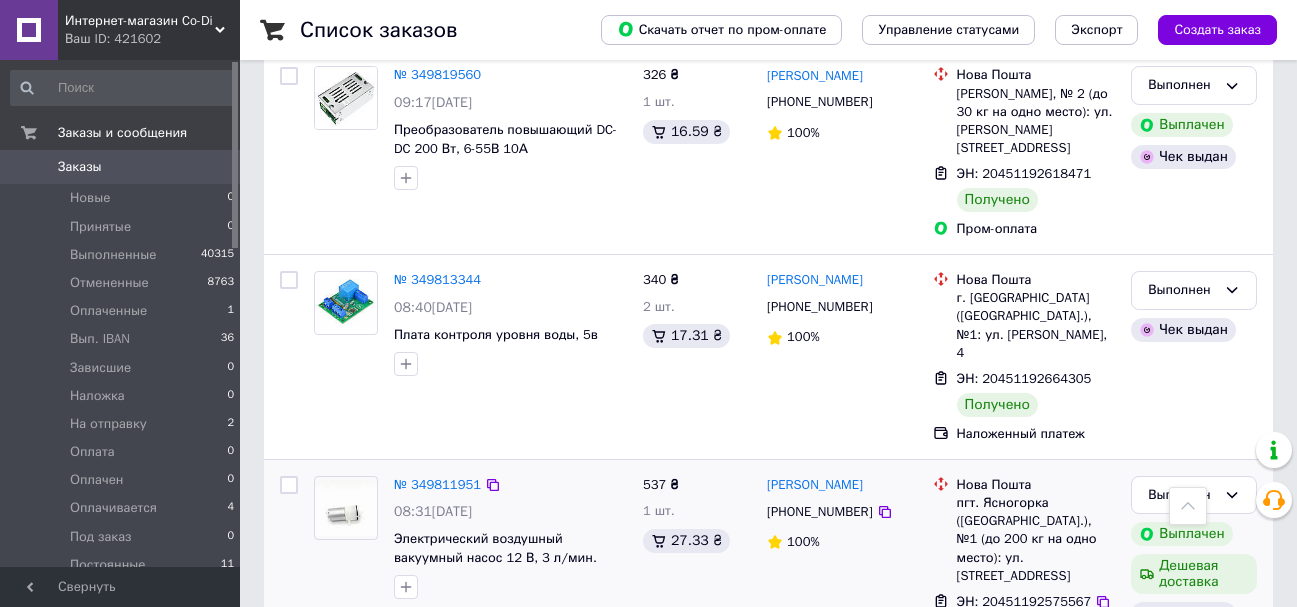 scroll, scrollTop: 2500, scrollLeft: 0, axis: vertical 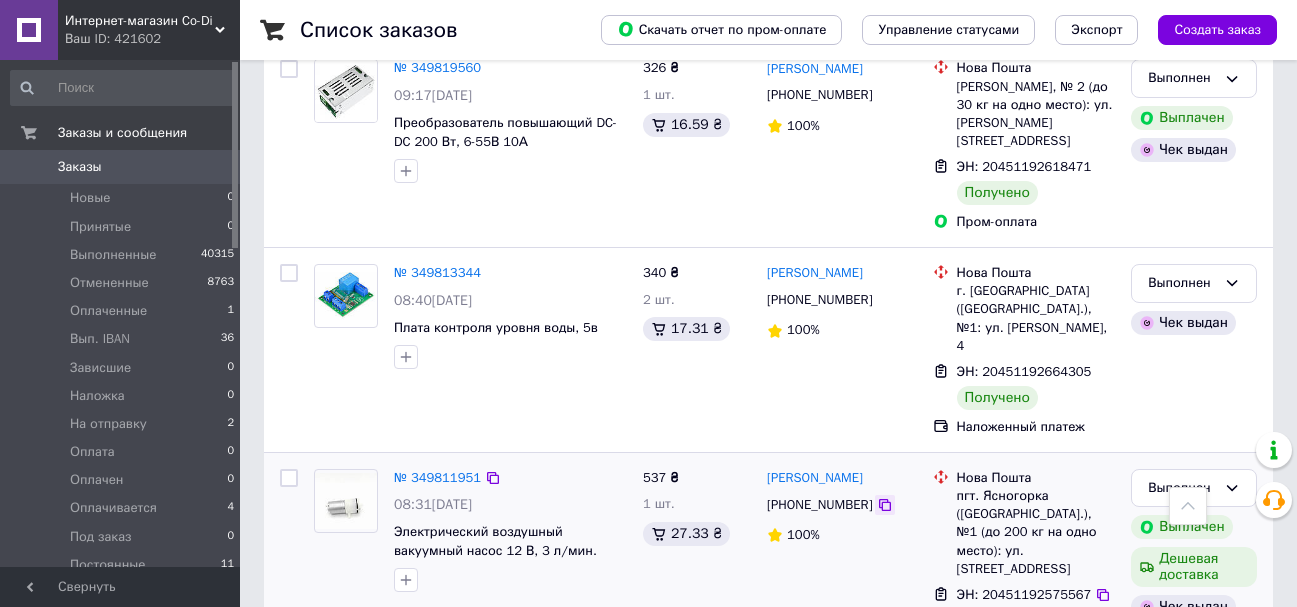 click 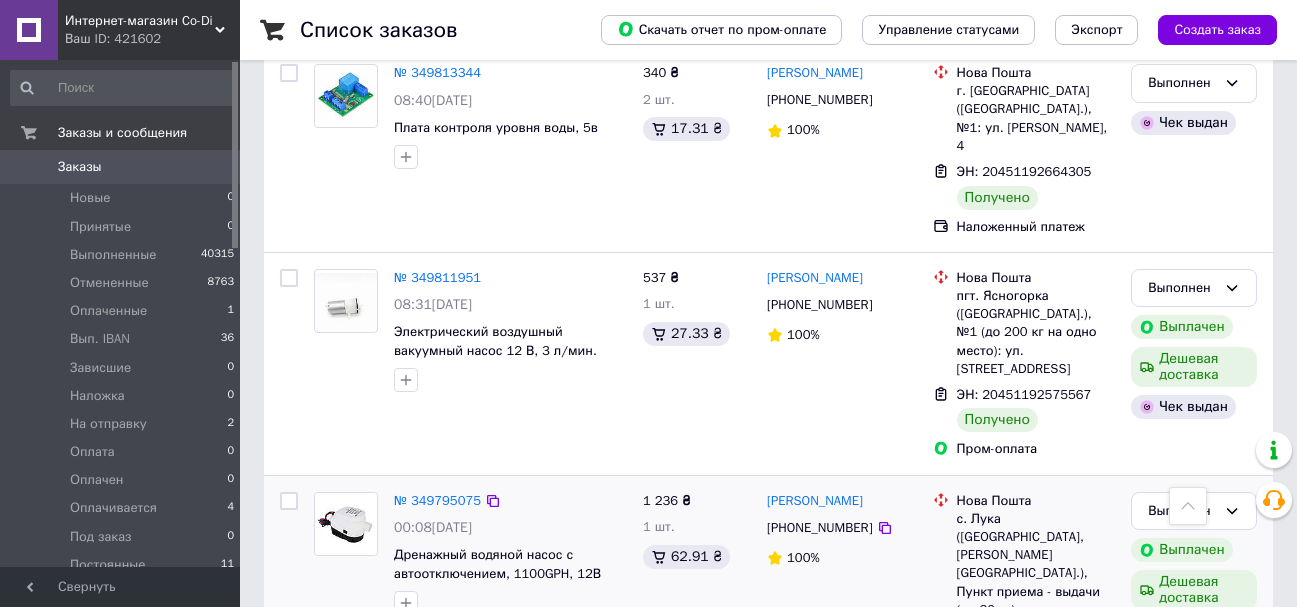 scroll, scrollTop: 2800, scrollLeft: 0, axis: vertical 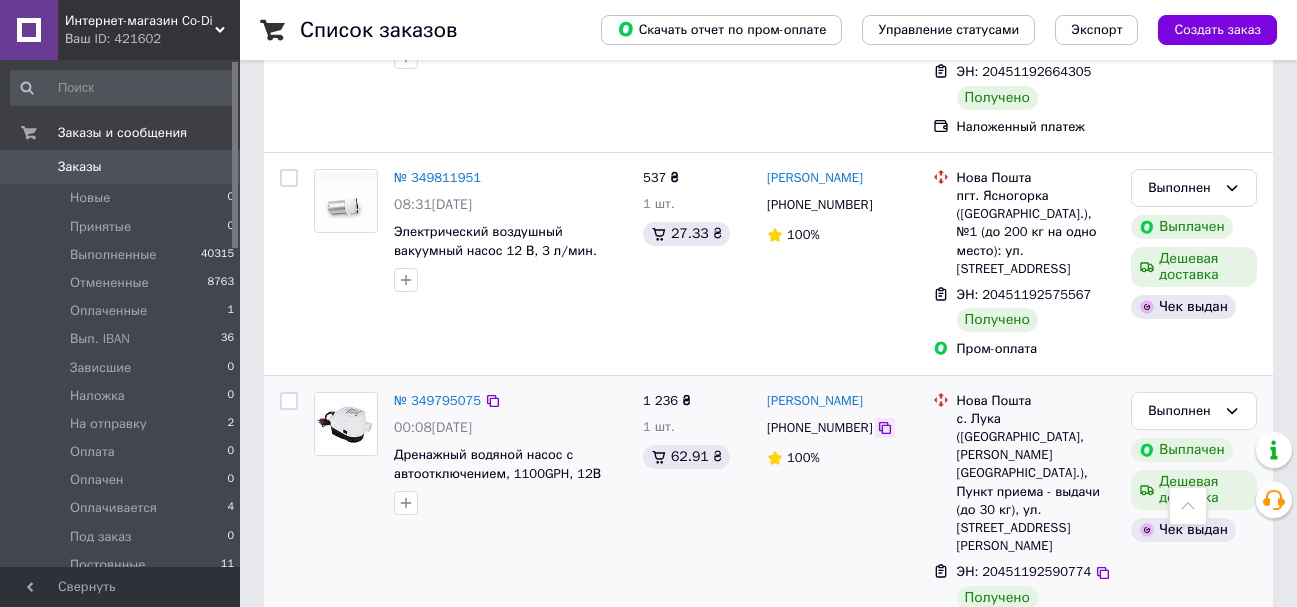 click 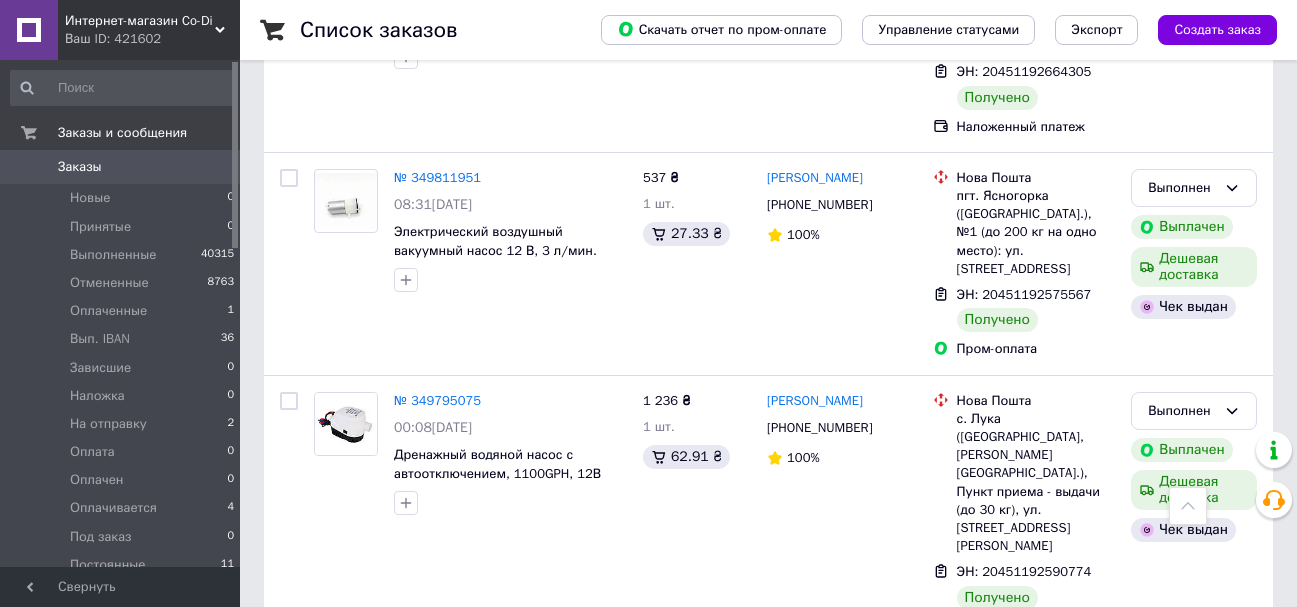 click 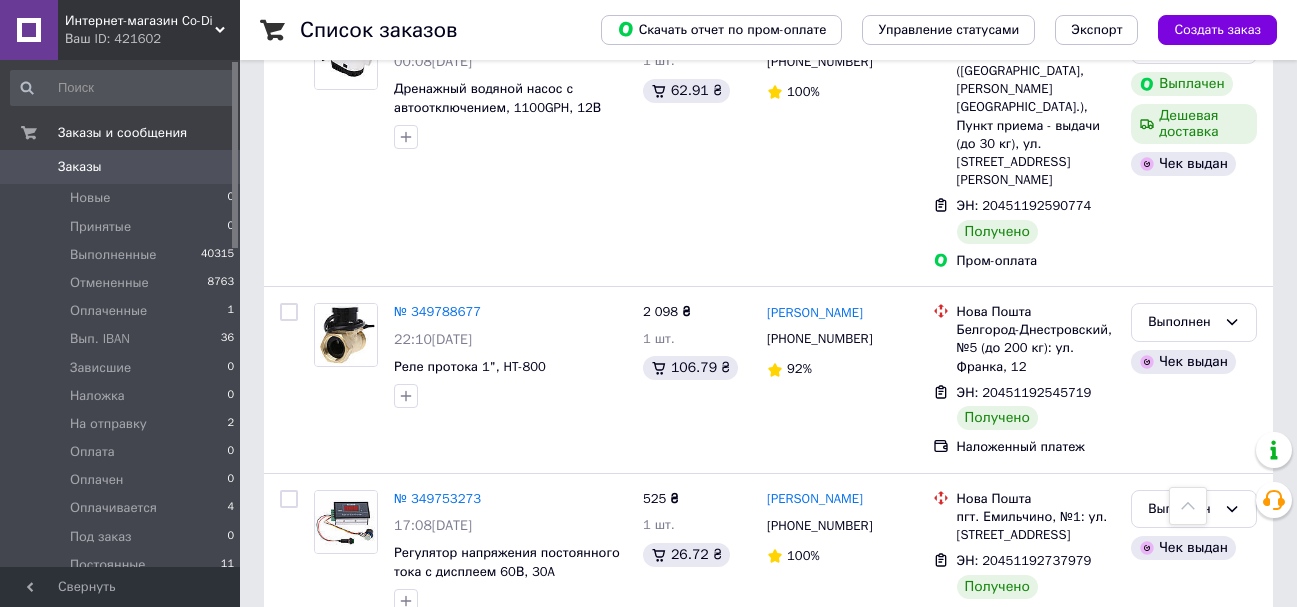 scroll, scrollTop: 3200, scrollLeft: 0, axis: vertical 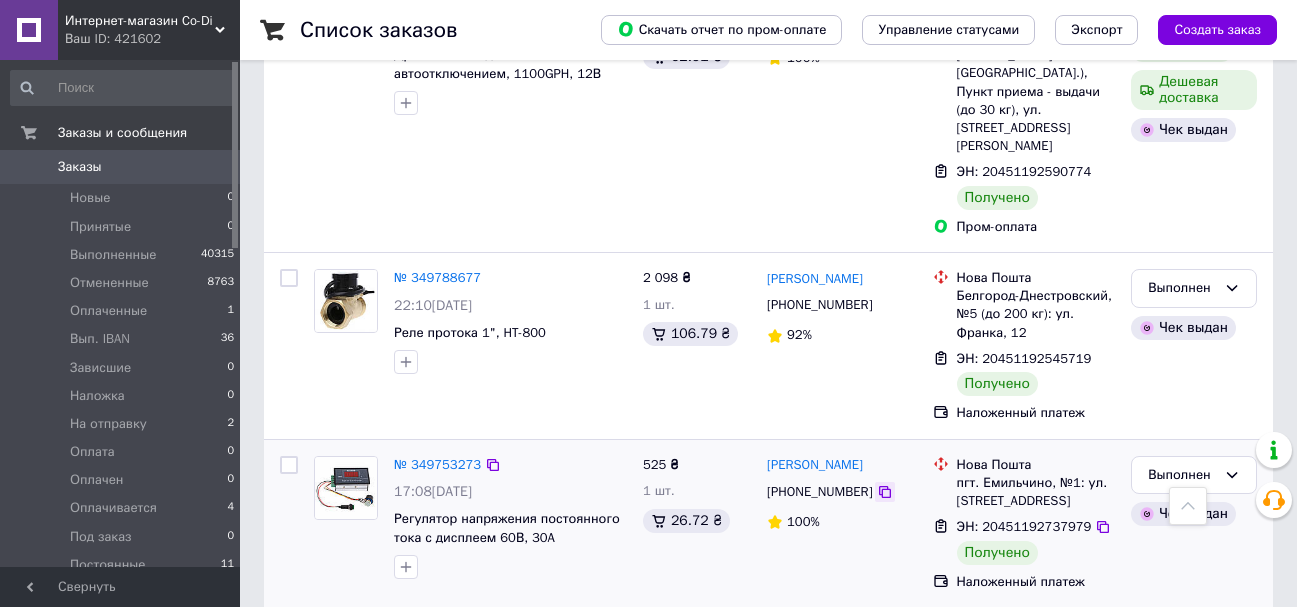 click 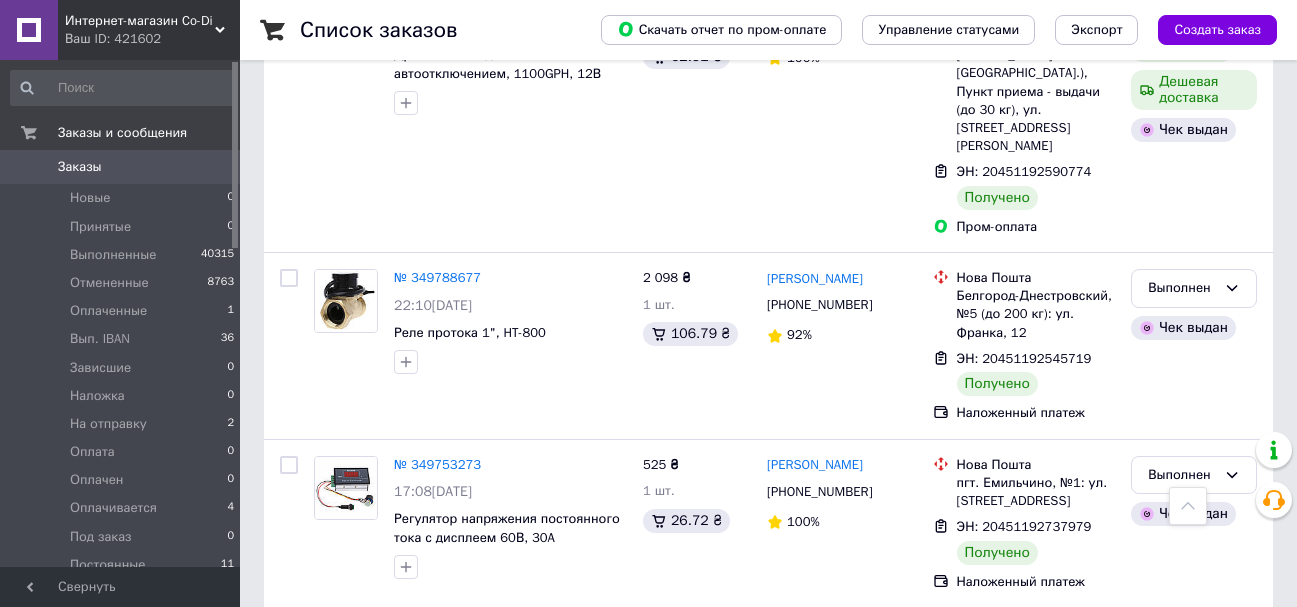 click 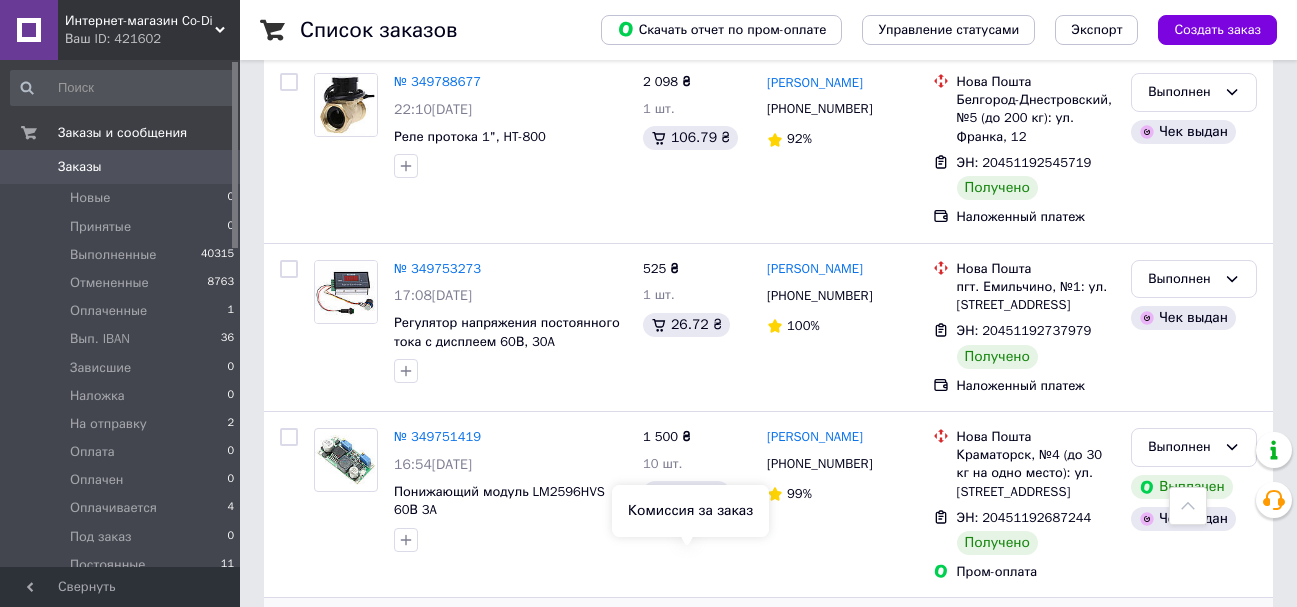 scroll, scrollTop: 3400, scrollLeft: 0, axis: vertical 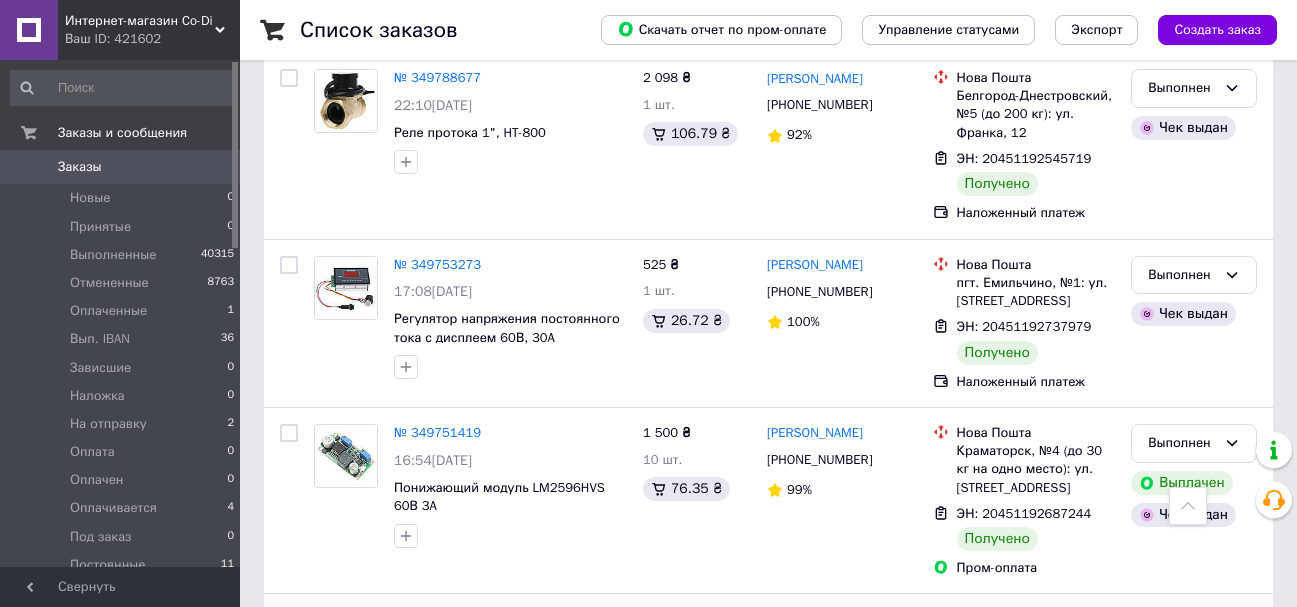 drag, startPoint x: 867, startPoint y: 504, endPoint x: 861, endPoint y: 517, distance: 14.3178215 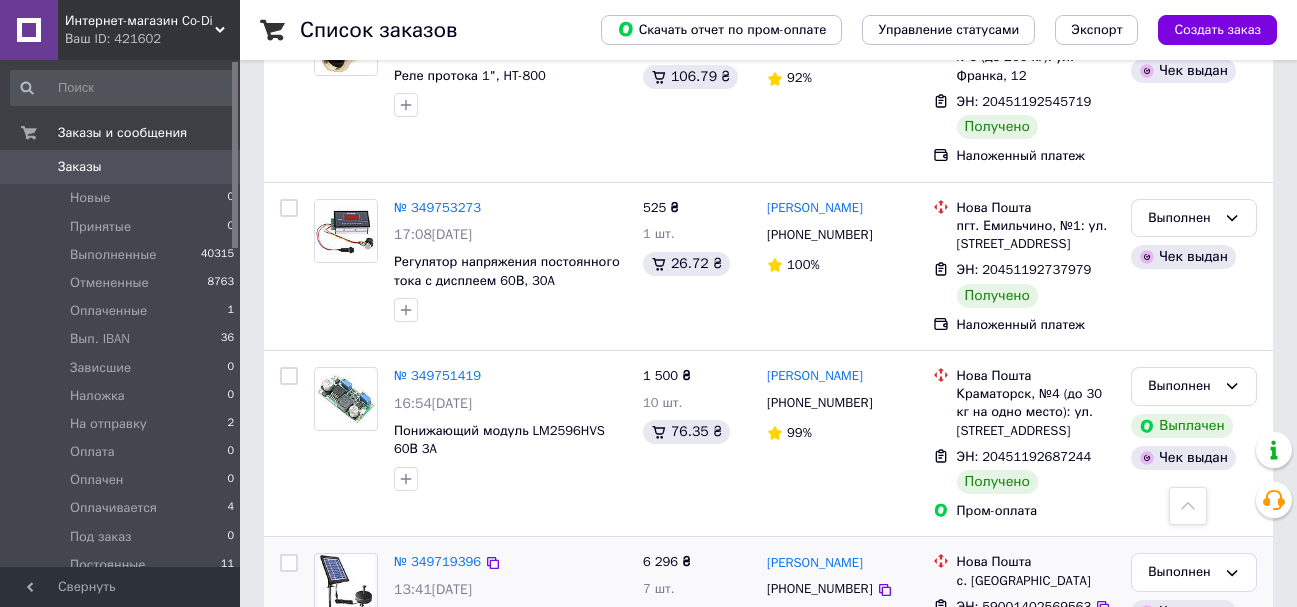 scroll, scrollTop: 3516, scrollLeft: 0, axis: vertical 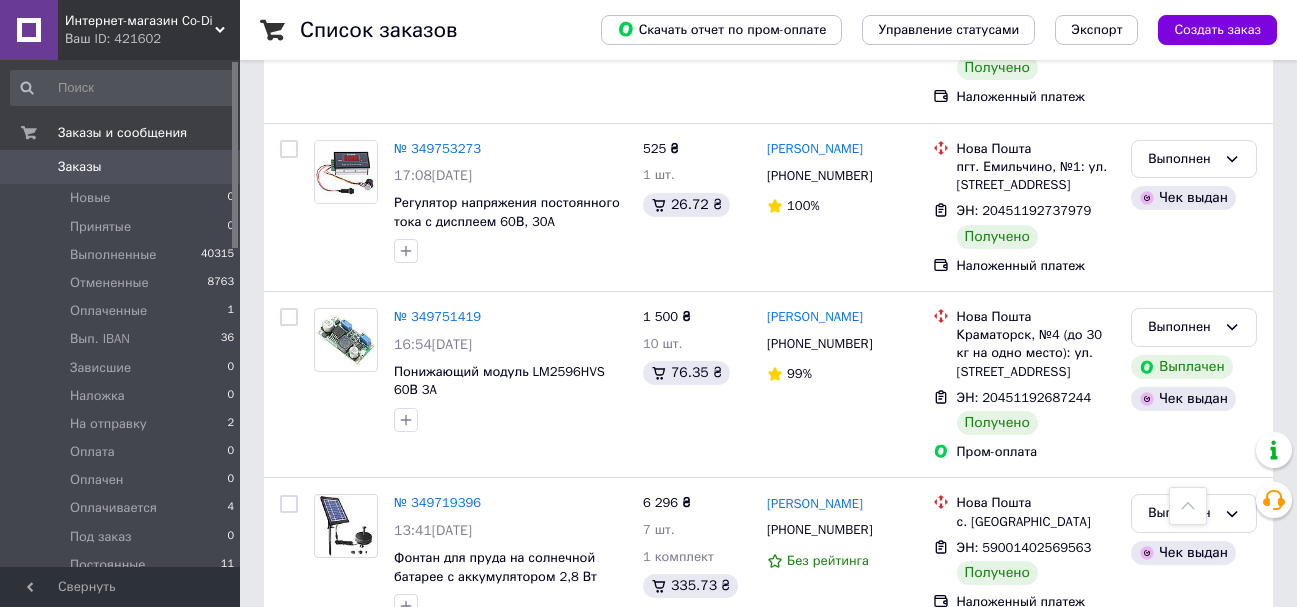 click on "10" at bounding box center (640, 711) 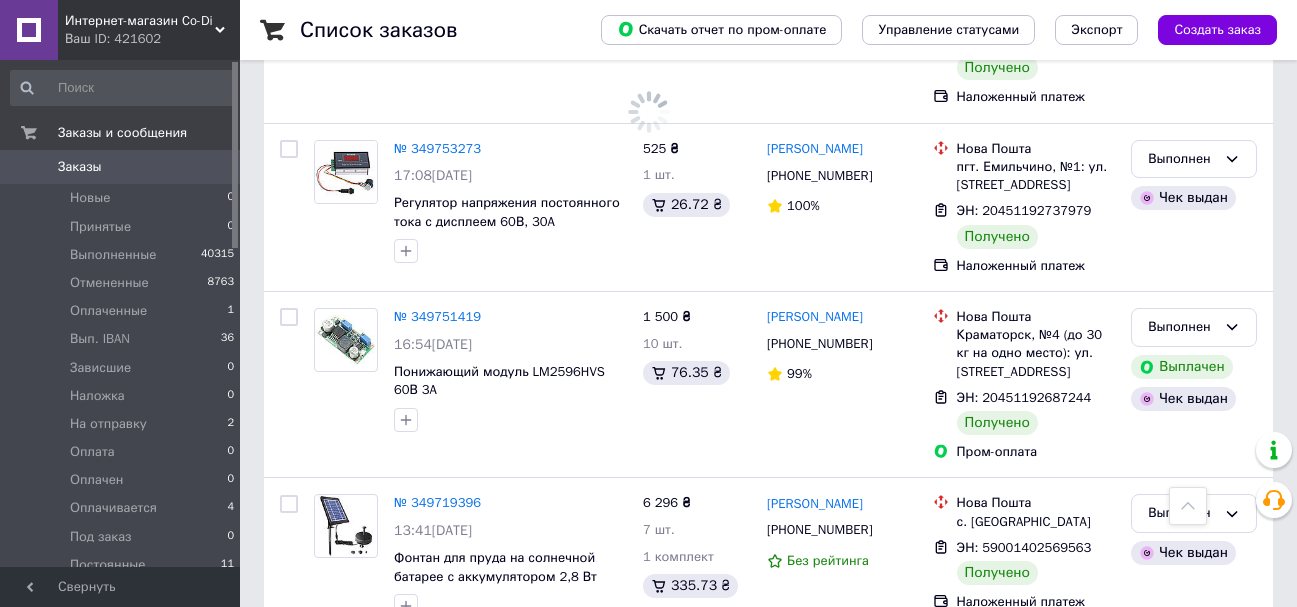 click on "9" at bounding box center [550, 711] 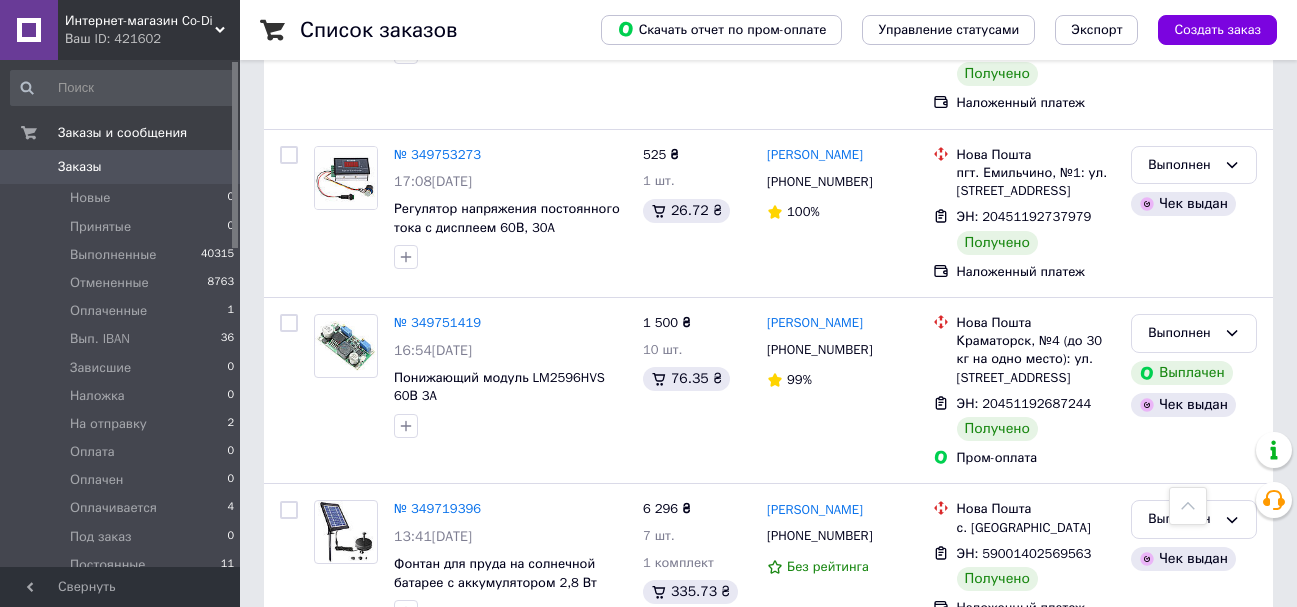 scroll, scrollTop: 3516, scrollLeft: 0, axis: vertical 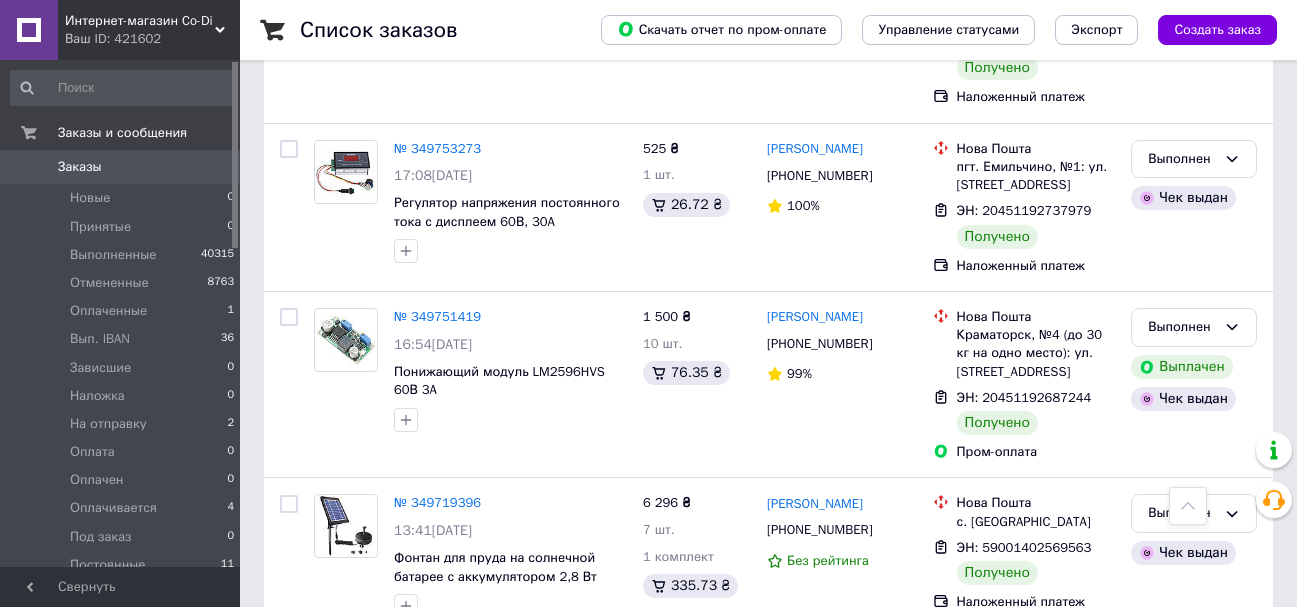 click on "10" at bounding box center [640, 711] 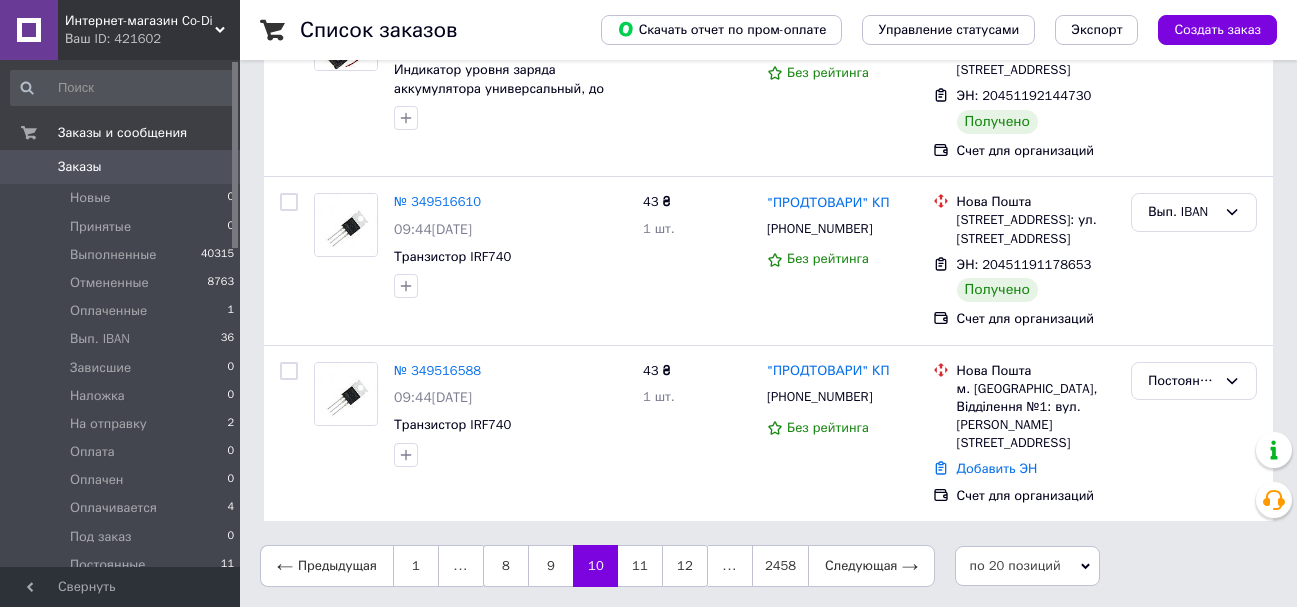 scroll, scrollTop: 0, scrollLeft: 0, axis: both 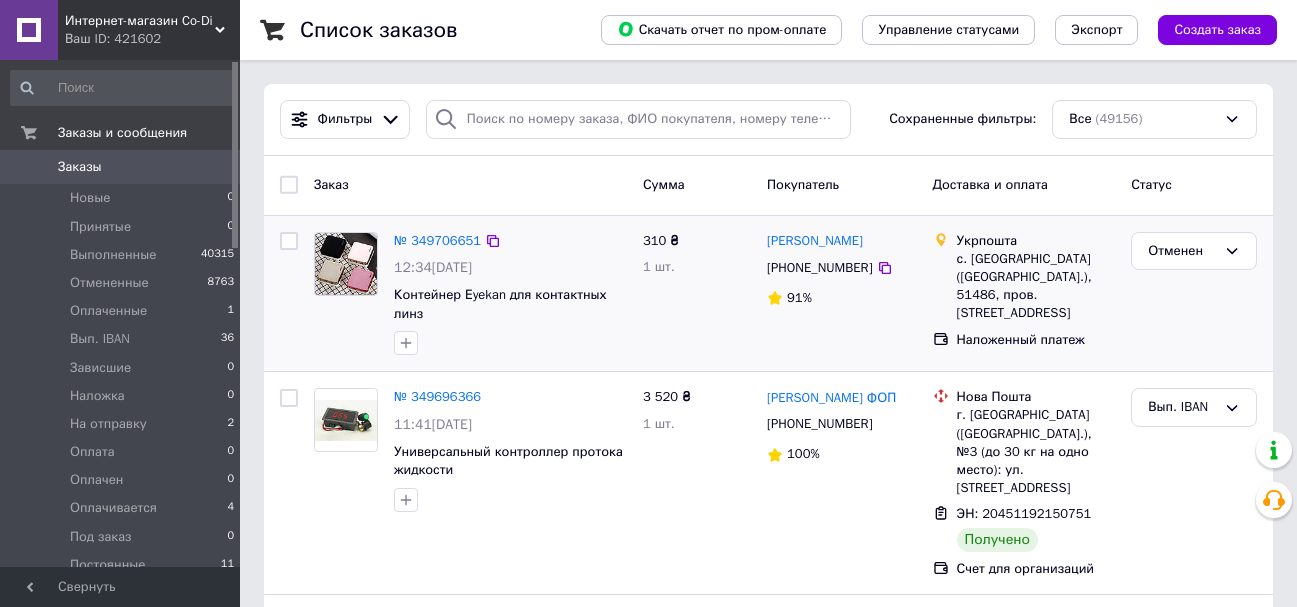 drag, startPoint x: 861, startPoint y: 298, endPoint x: 820, endPoint y: 335, distance: 55.226807 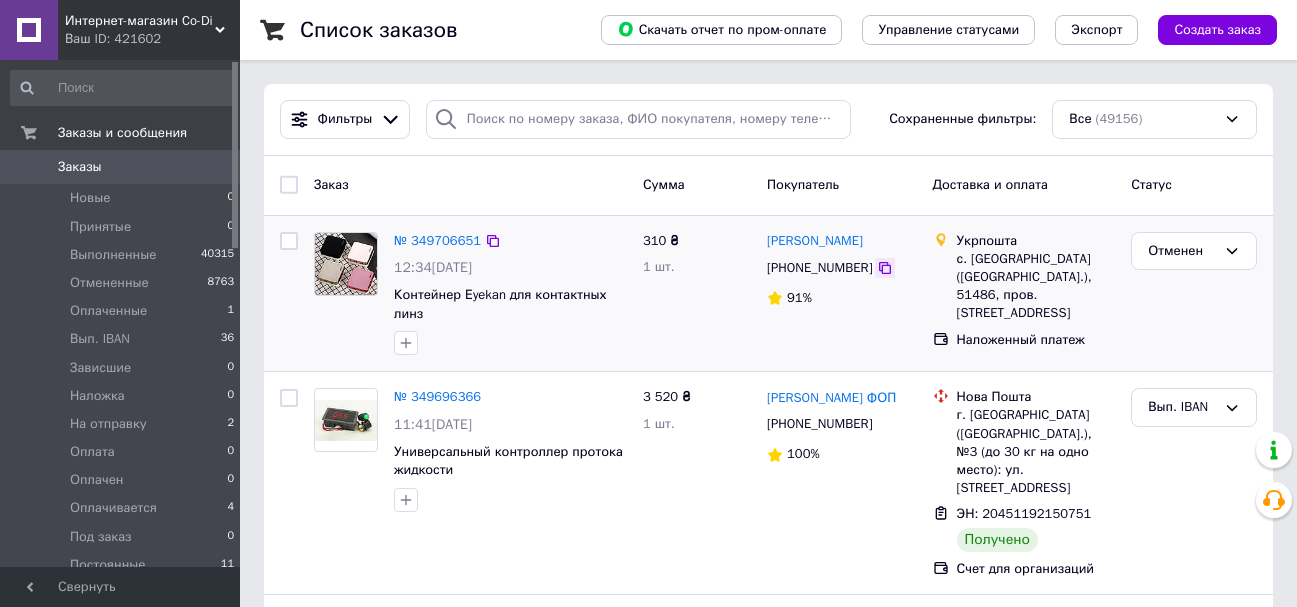 click 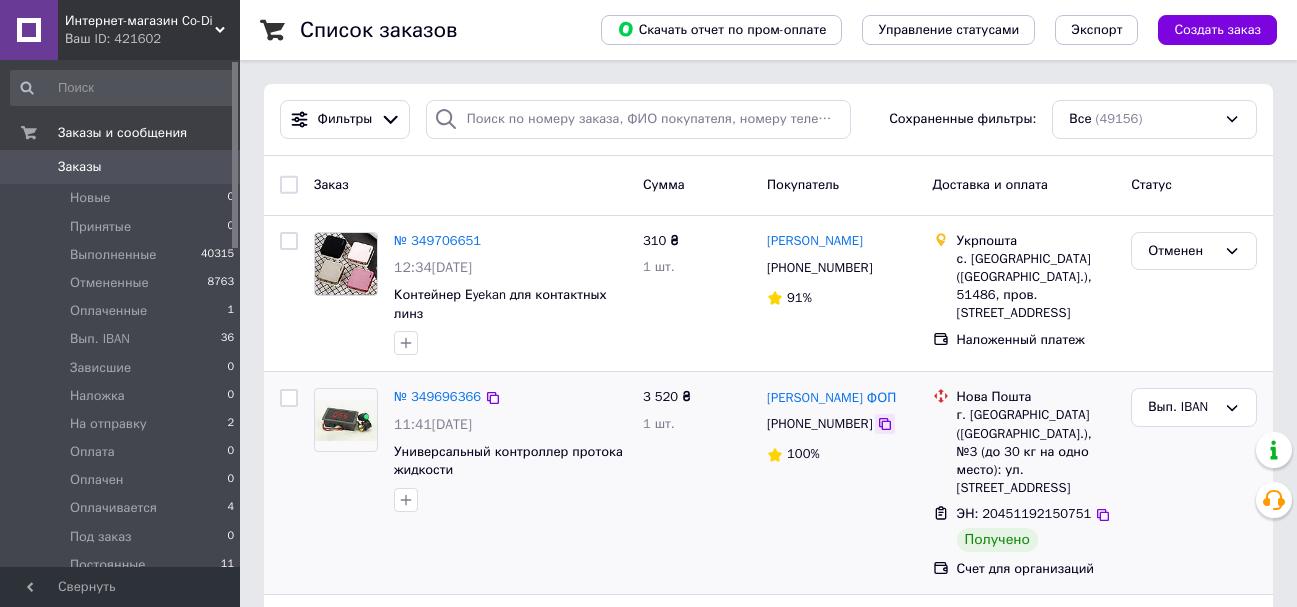 click 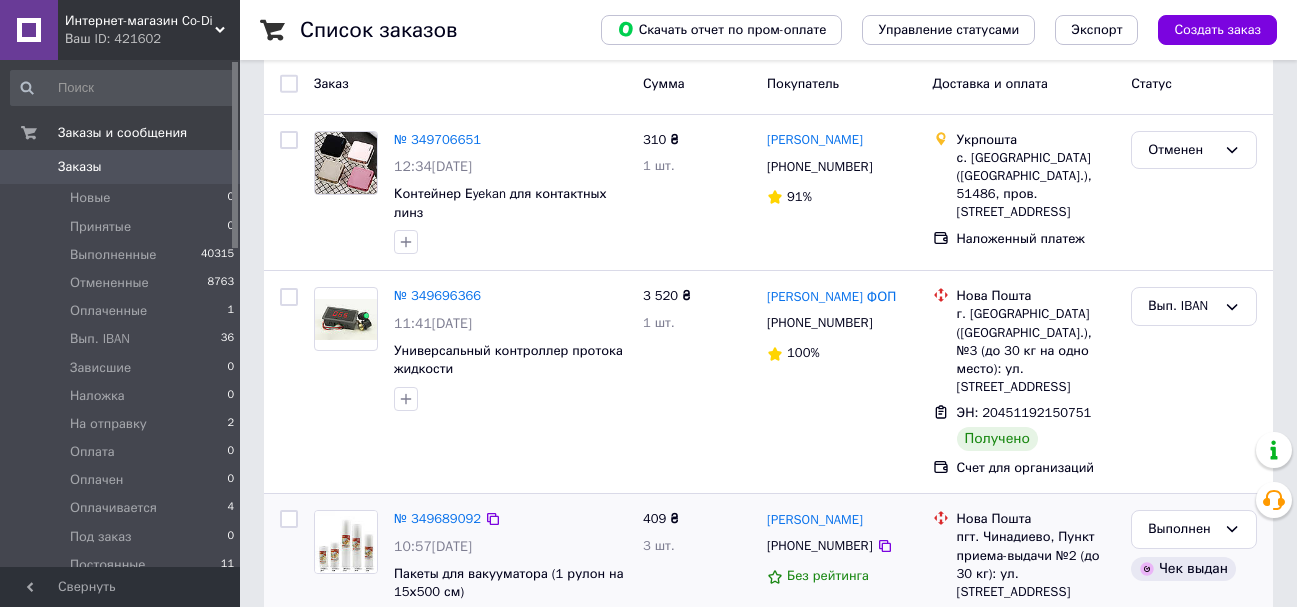 scroll, scrollTop: 200, scrollLeft: 0, axis: vertical 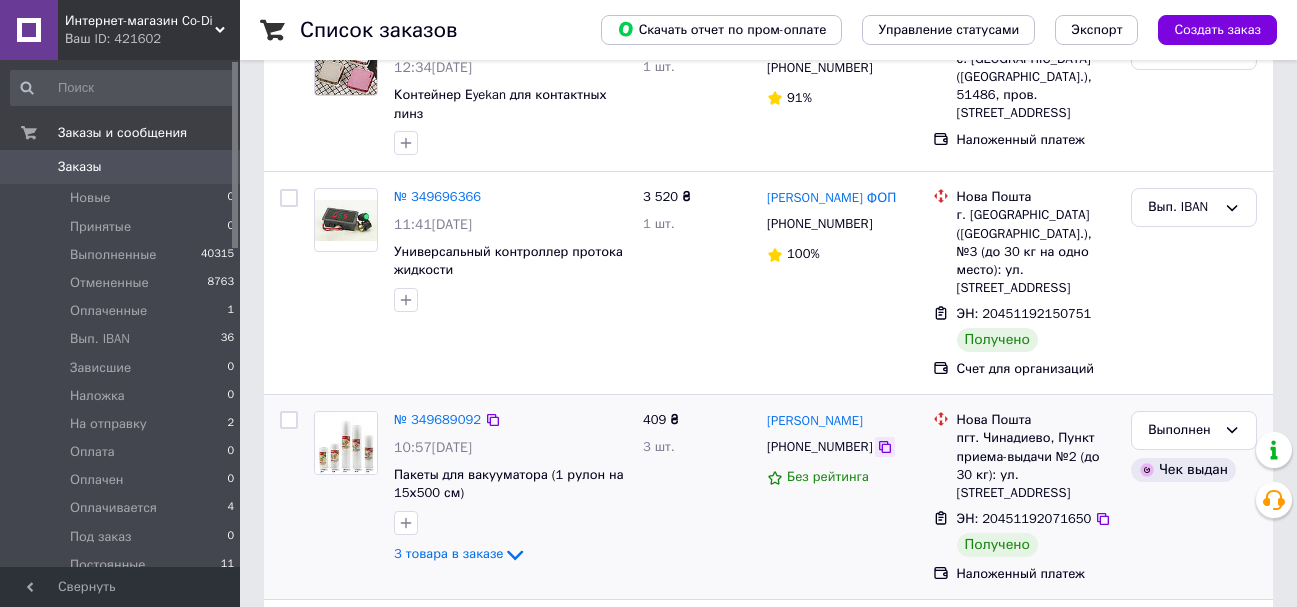 click 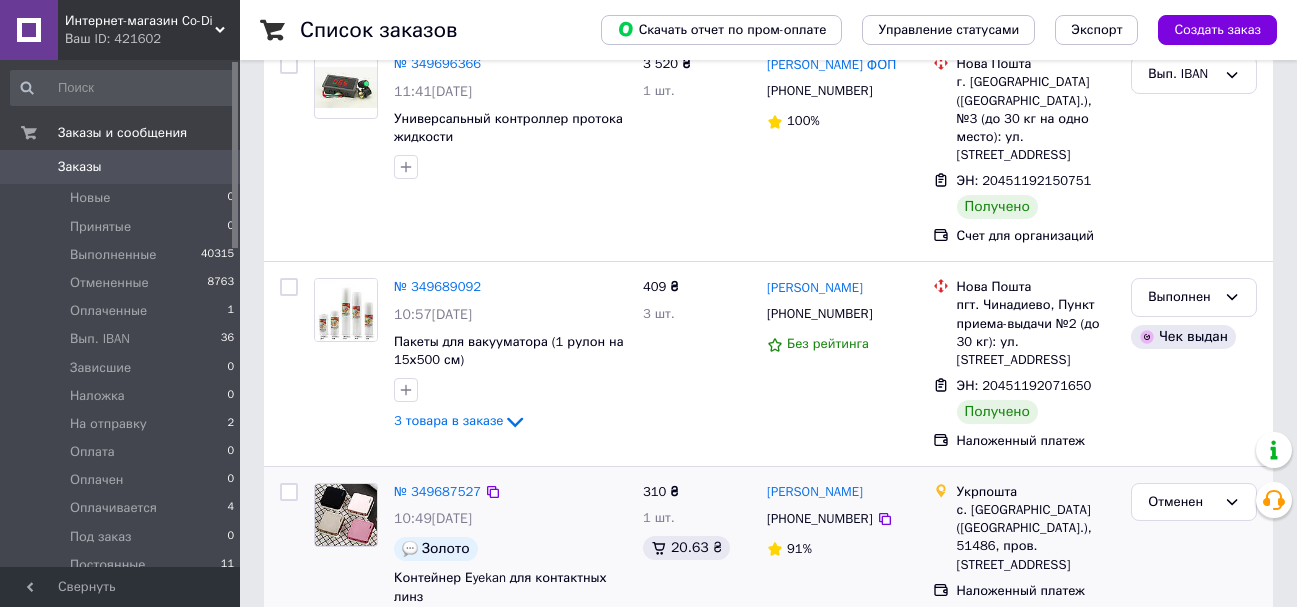 scroll, scrollTop: 400, scrollLeft: 0, axis: vertical 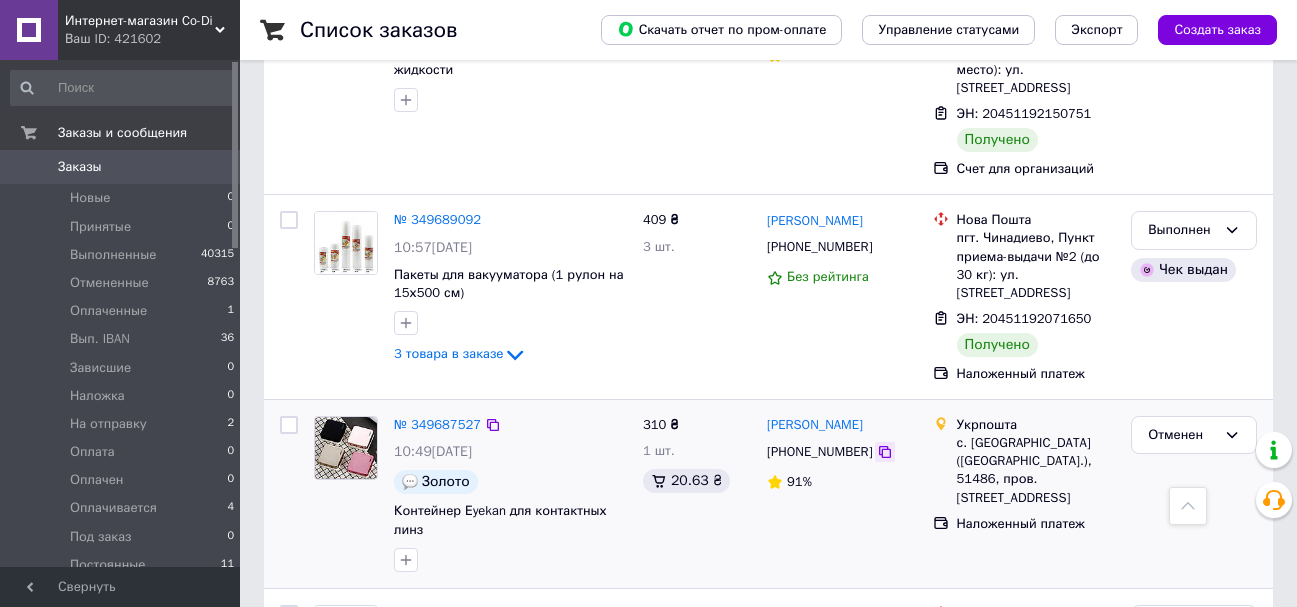 click 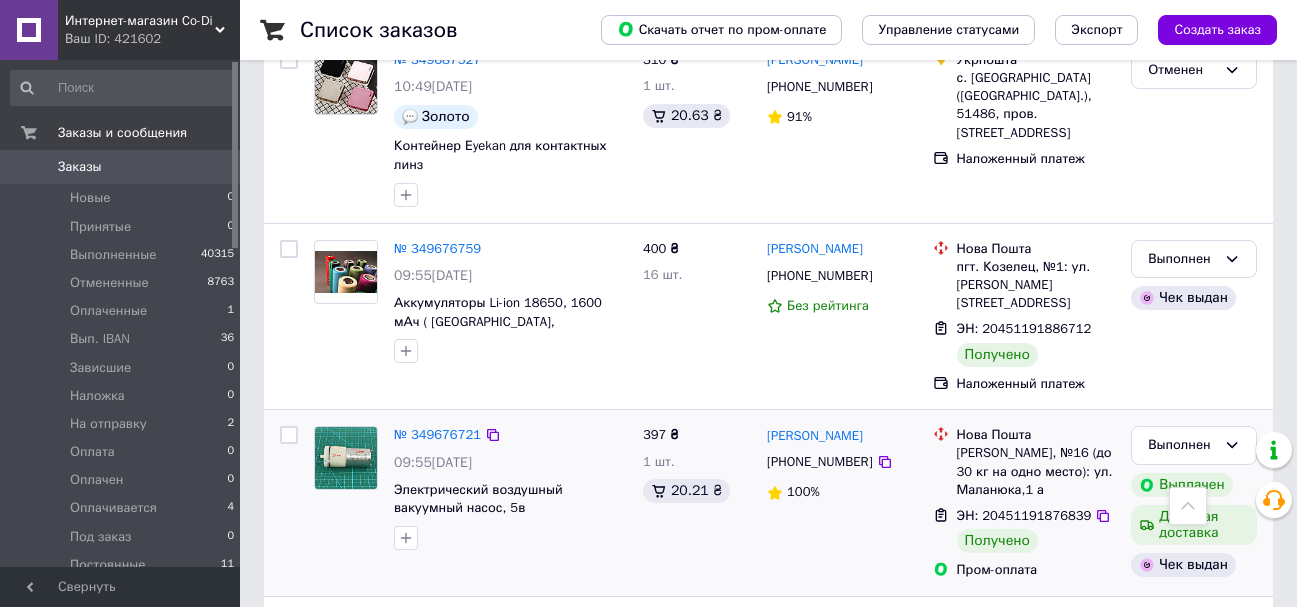 scroll, scrollTop: 800, scrollLeft: 0, axis: vertical 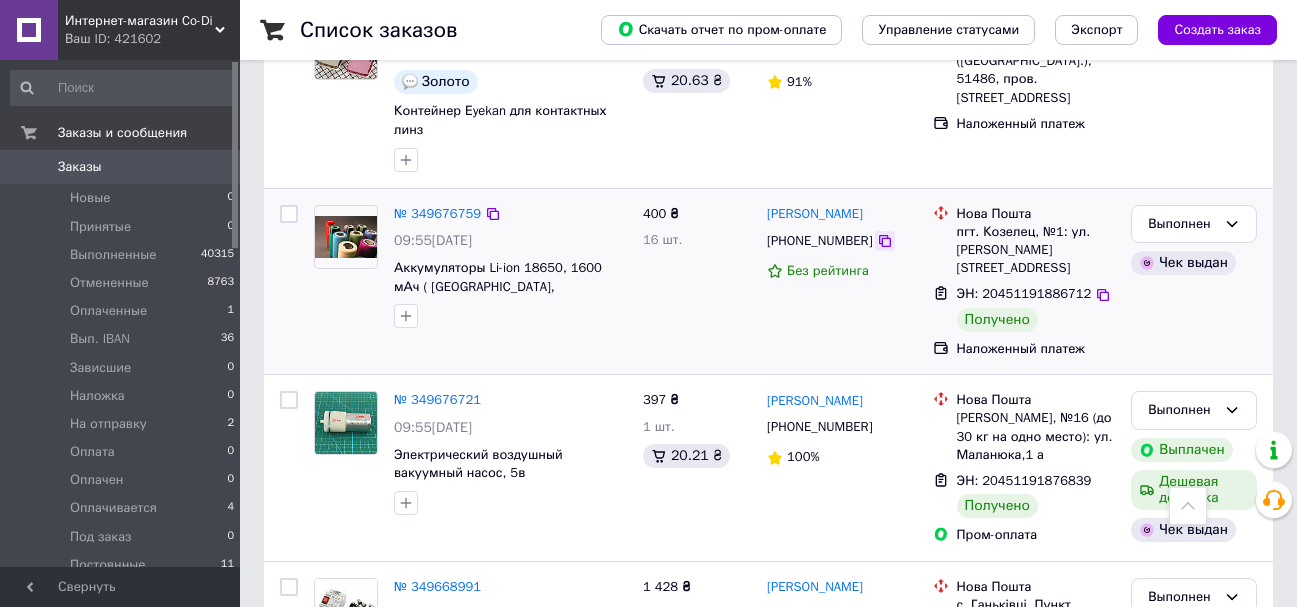 click 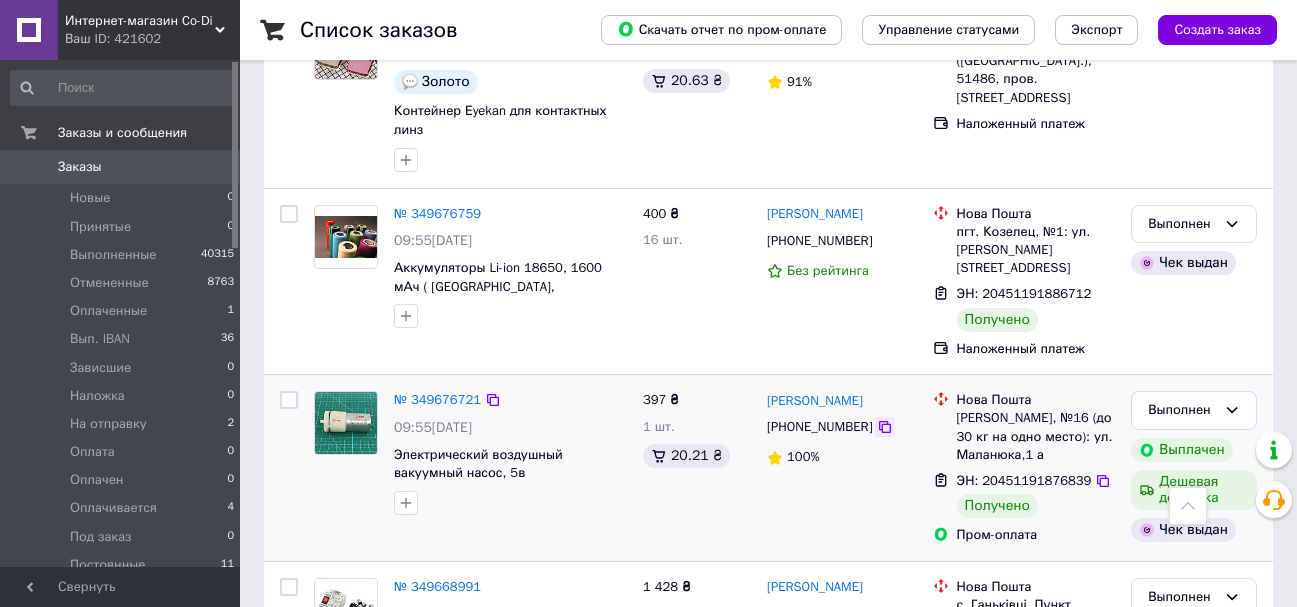 click 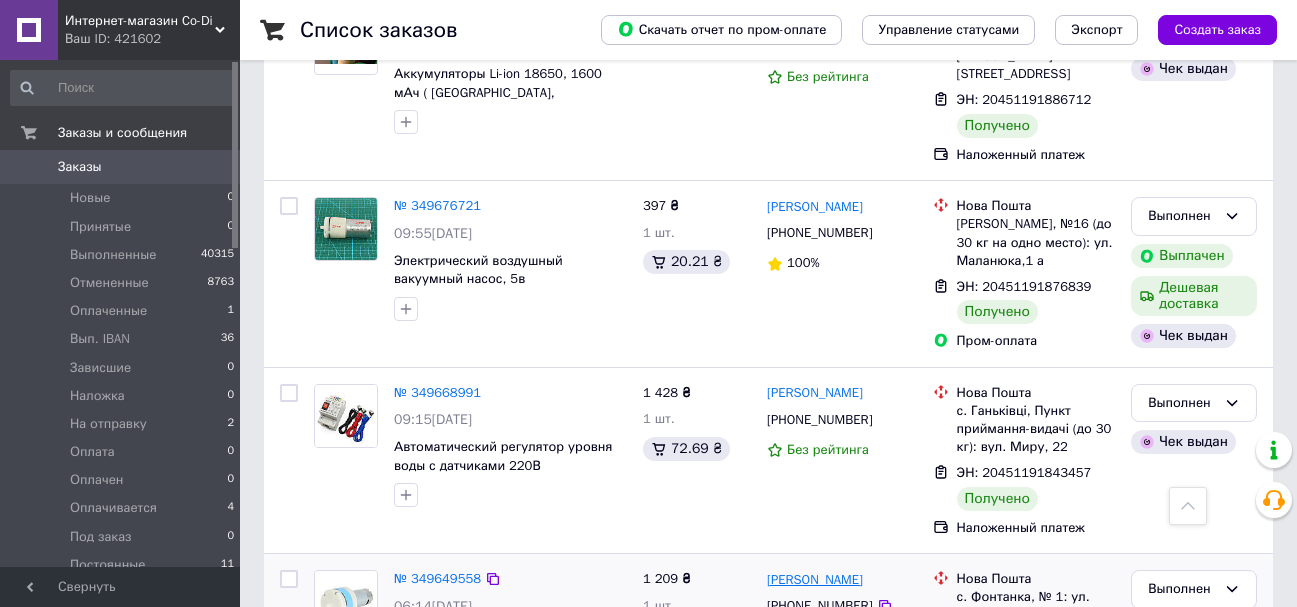 scroll, scrollTop: 1000, scrollLeft: 0, axis: vertical 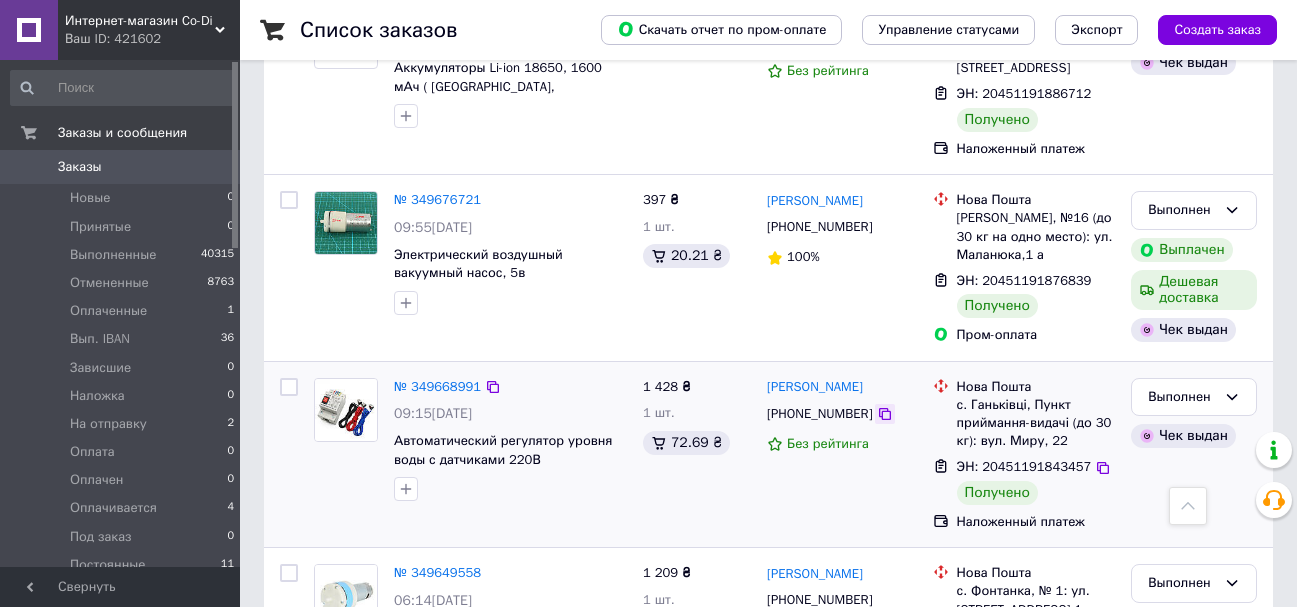 click 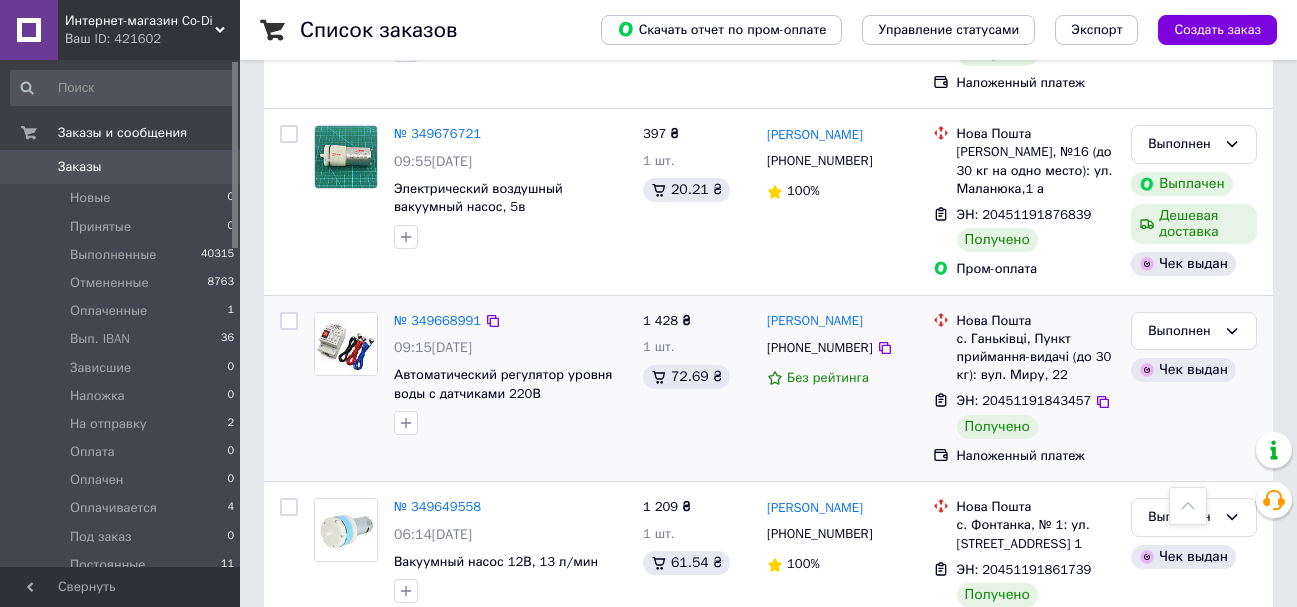 scroll, scrollTop: 1100, scrollLeft: 0, axis: vertical 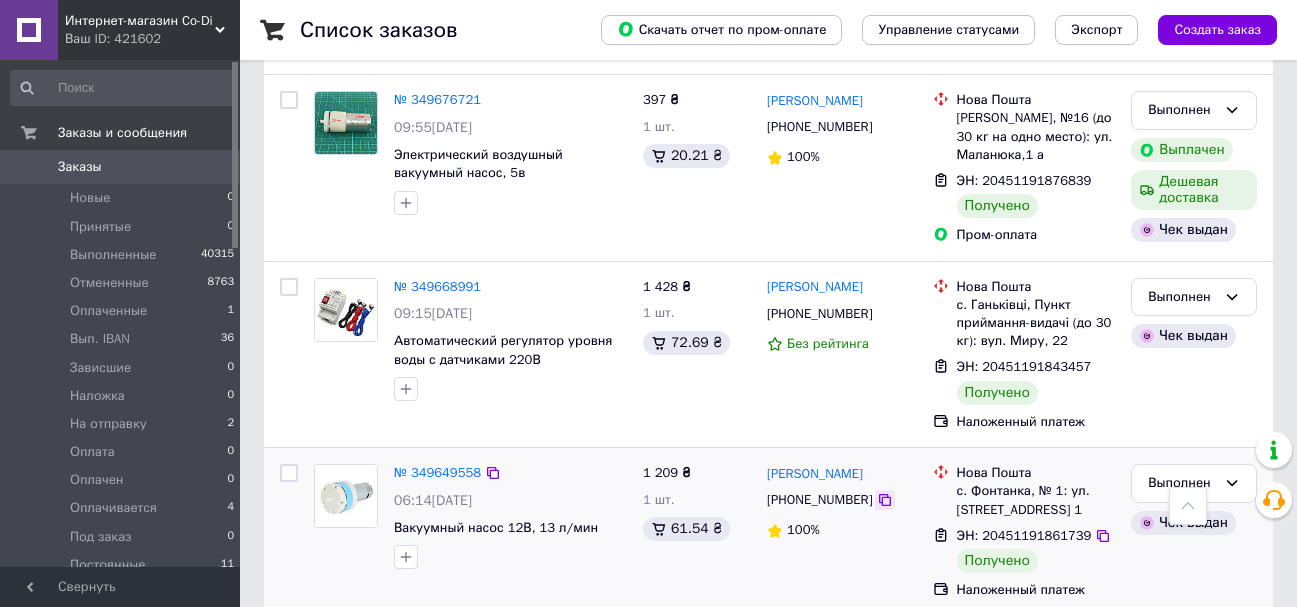 click 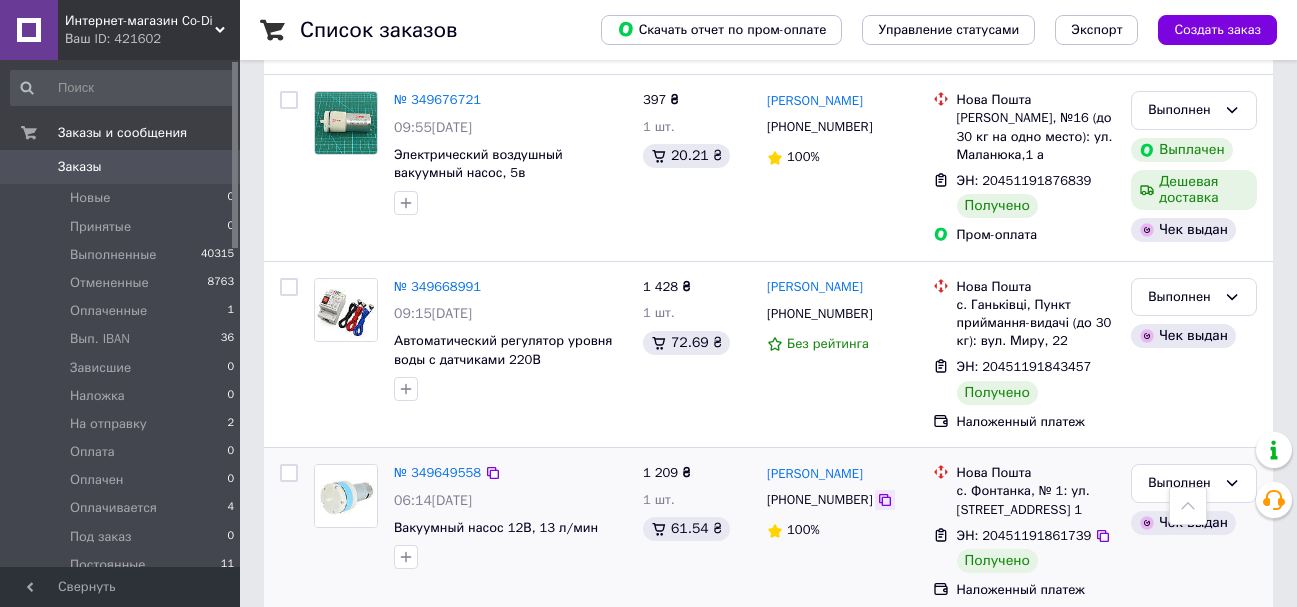 click 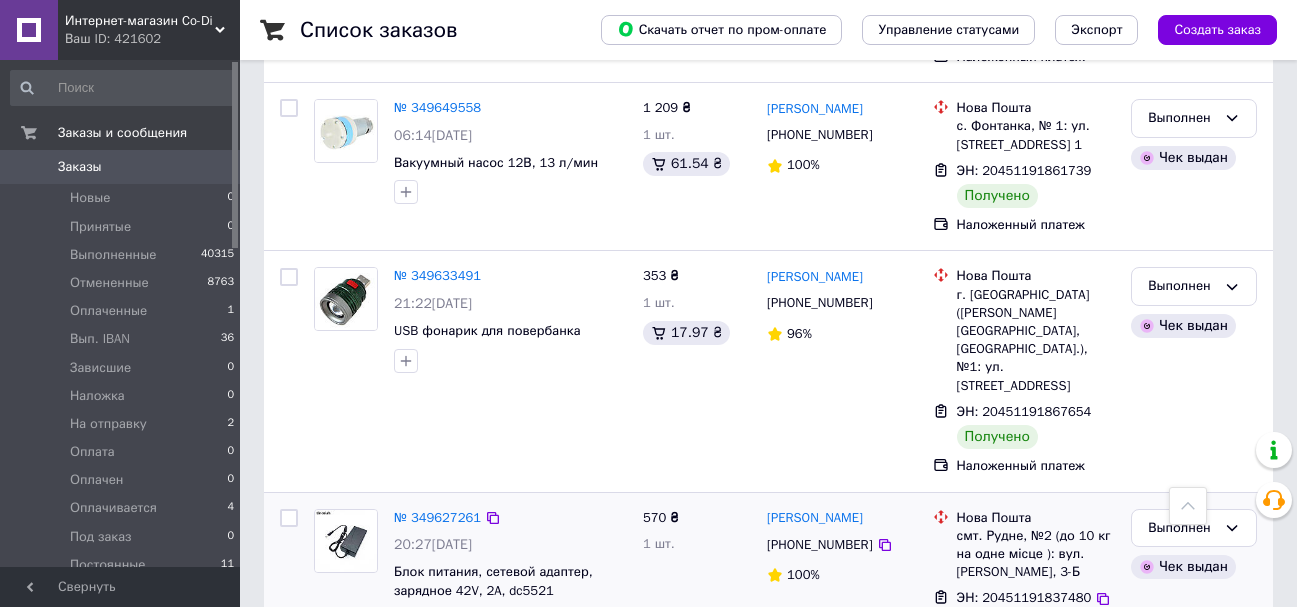scroll, scrollTop: 1500, scrollLeft: 0, axis: vertical 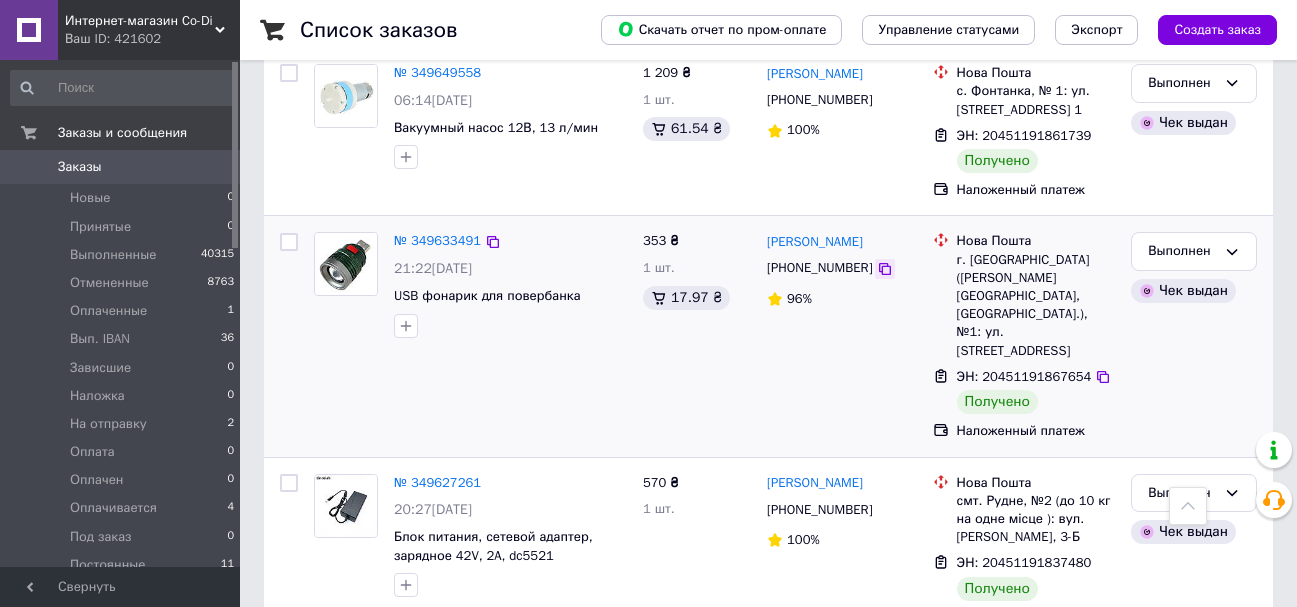 click 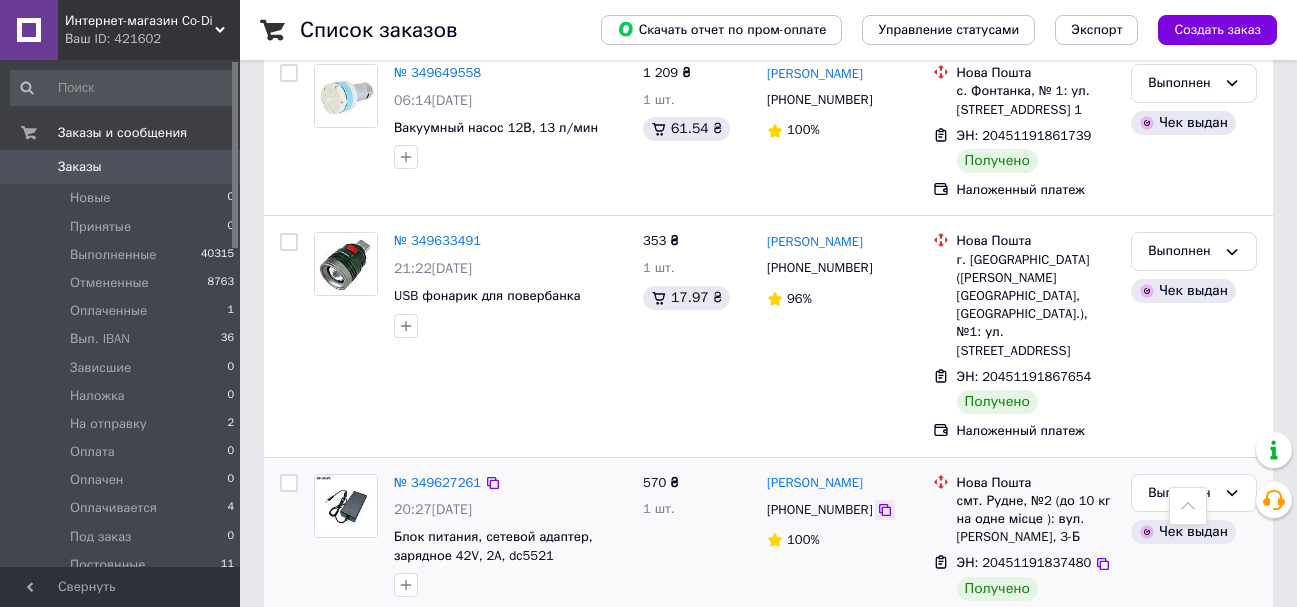 click 